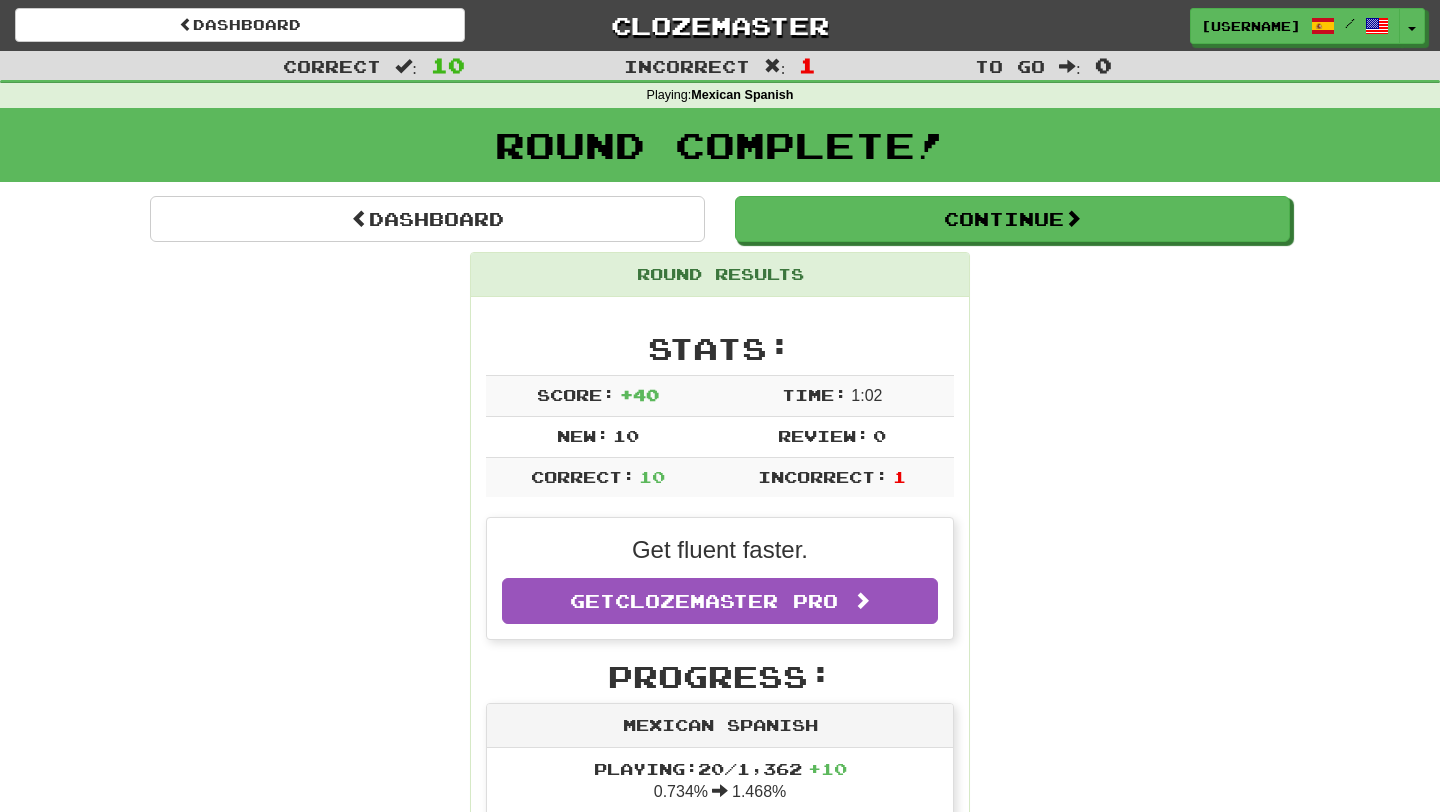 scroll, scrollTop: 0, scrollLeft: 0, axis: both 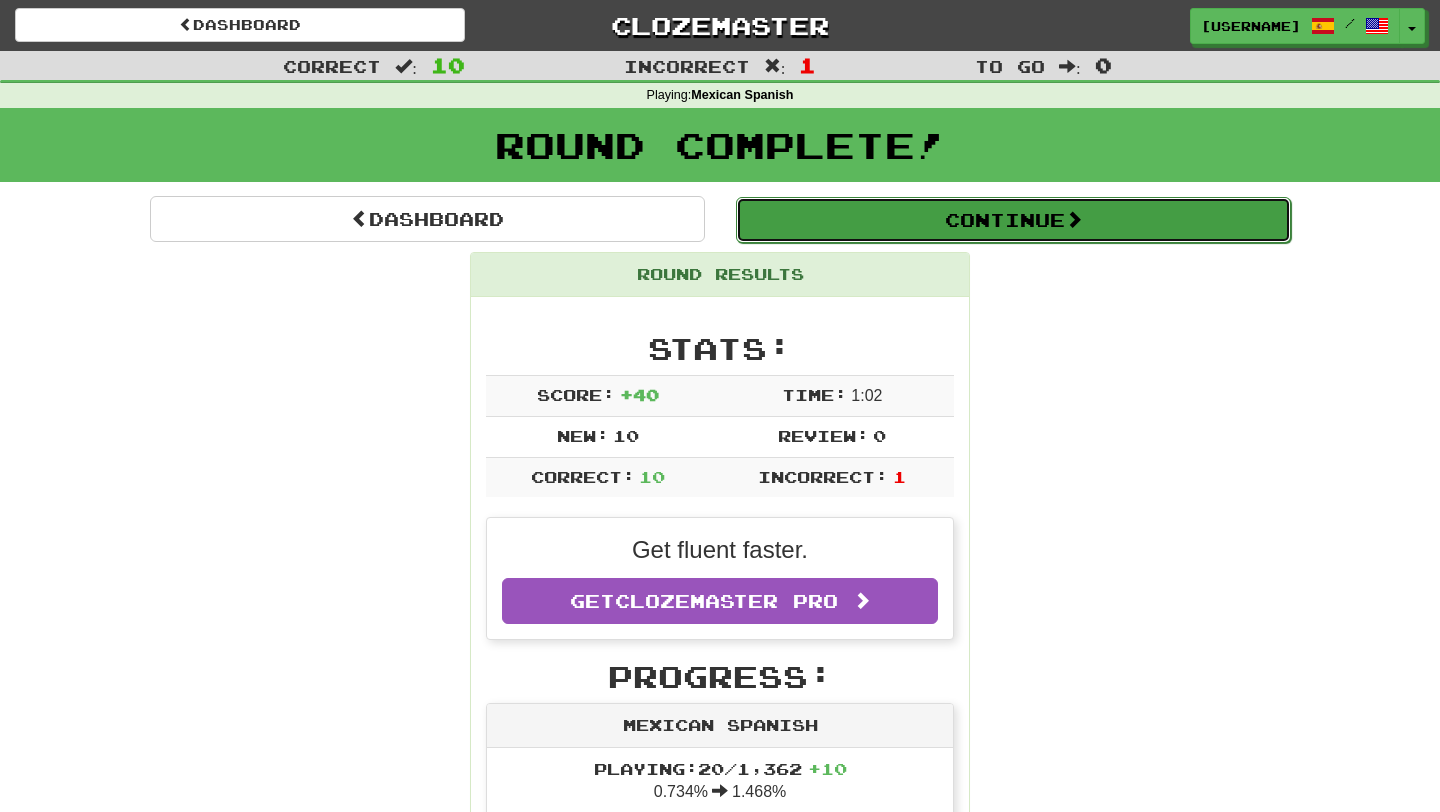 click on "Continue" at bounding box center (1013, 220) 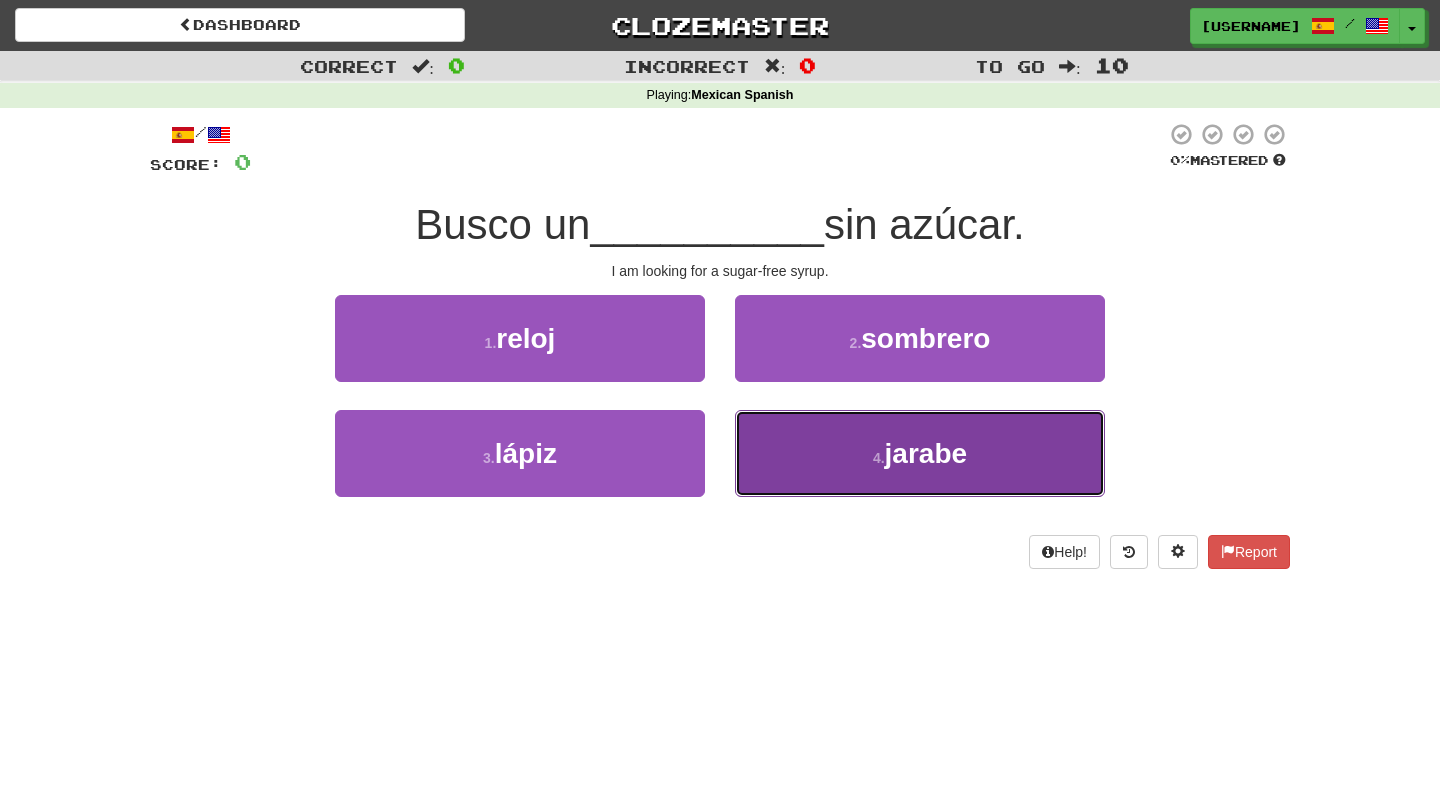 click on "4 .  jarabe" at bounding box center [920, 453] 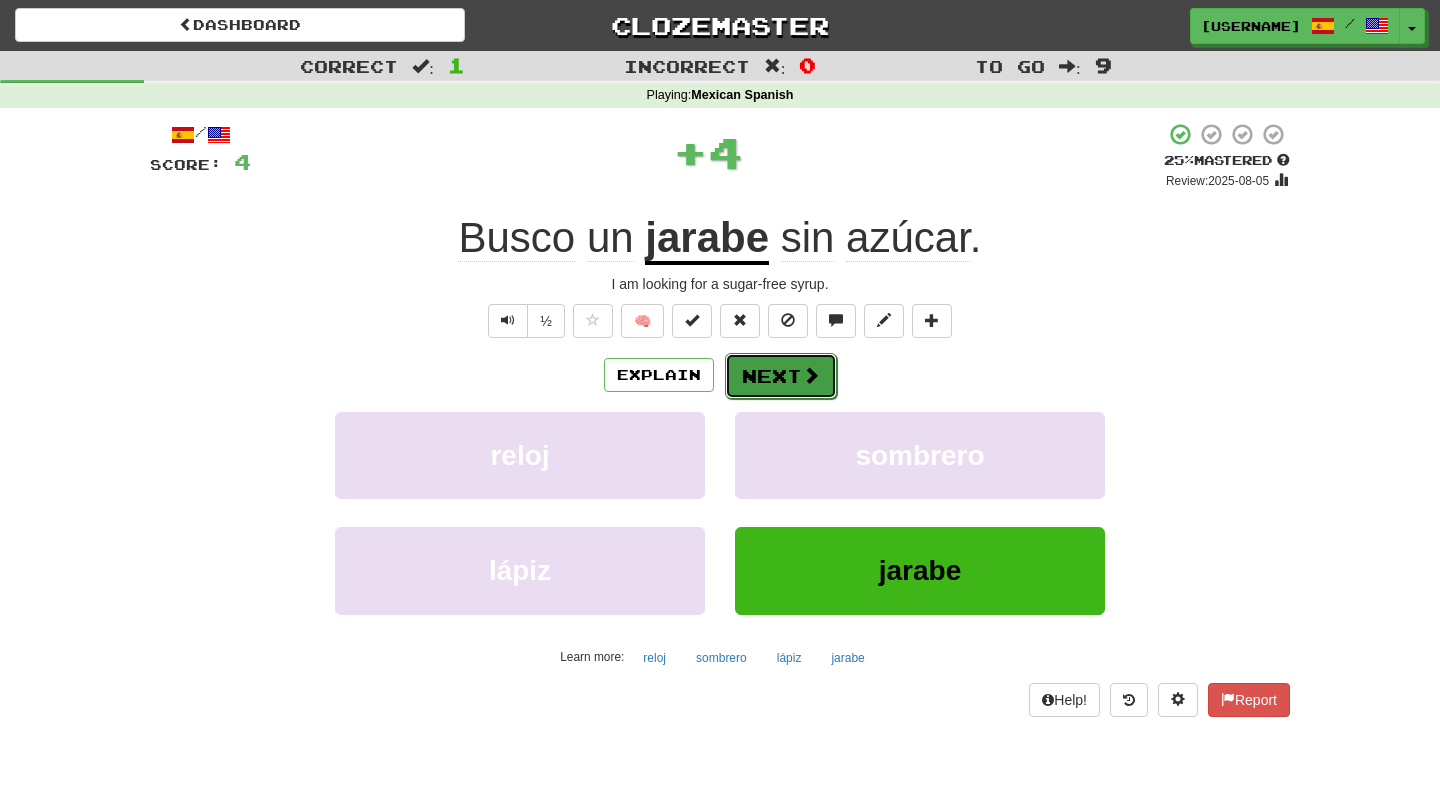 click at bounding box center [811, 375] 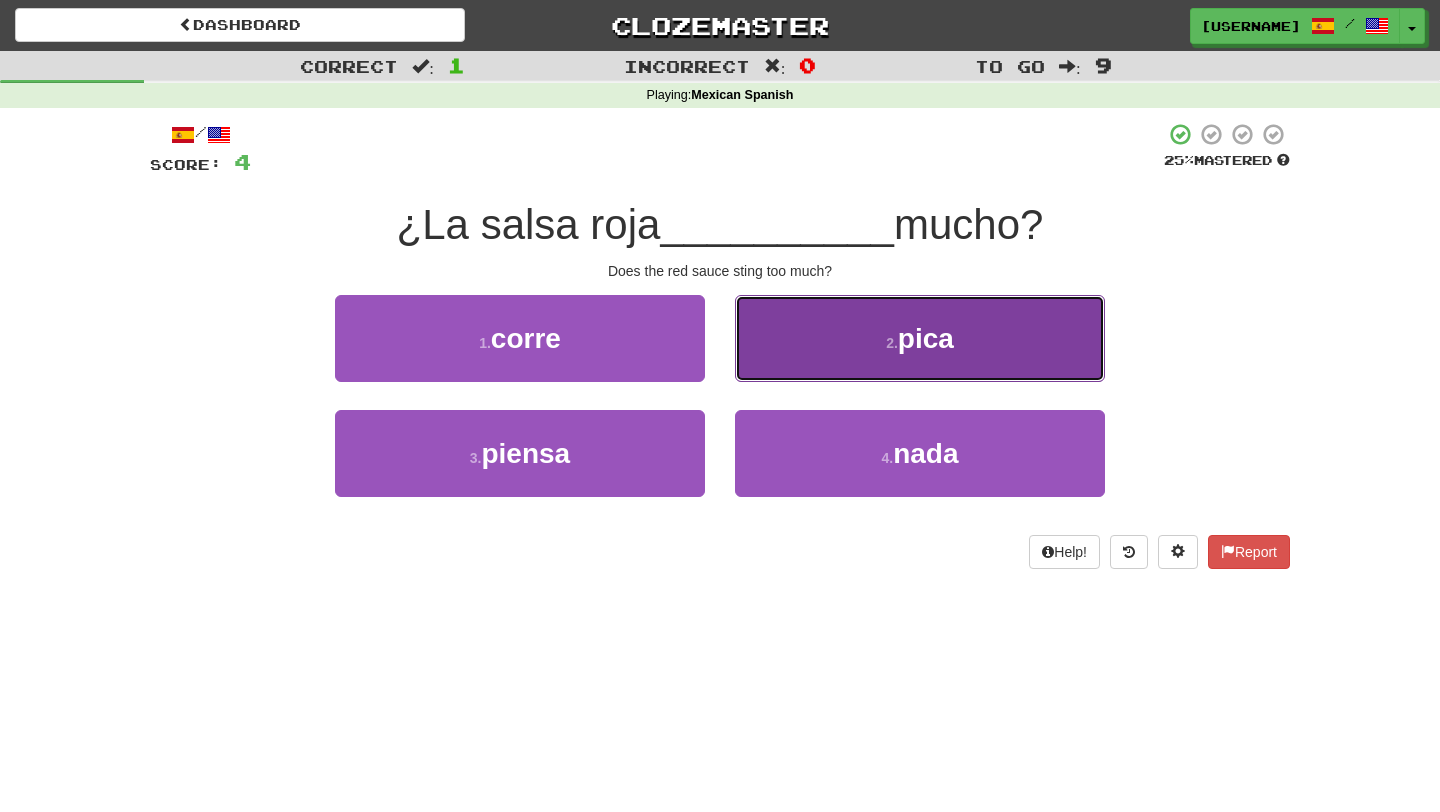 click on "2 .  pica" at bounding box center [920, 338] 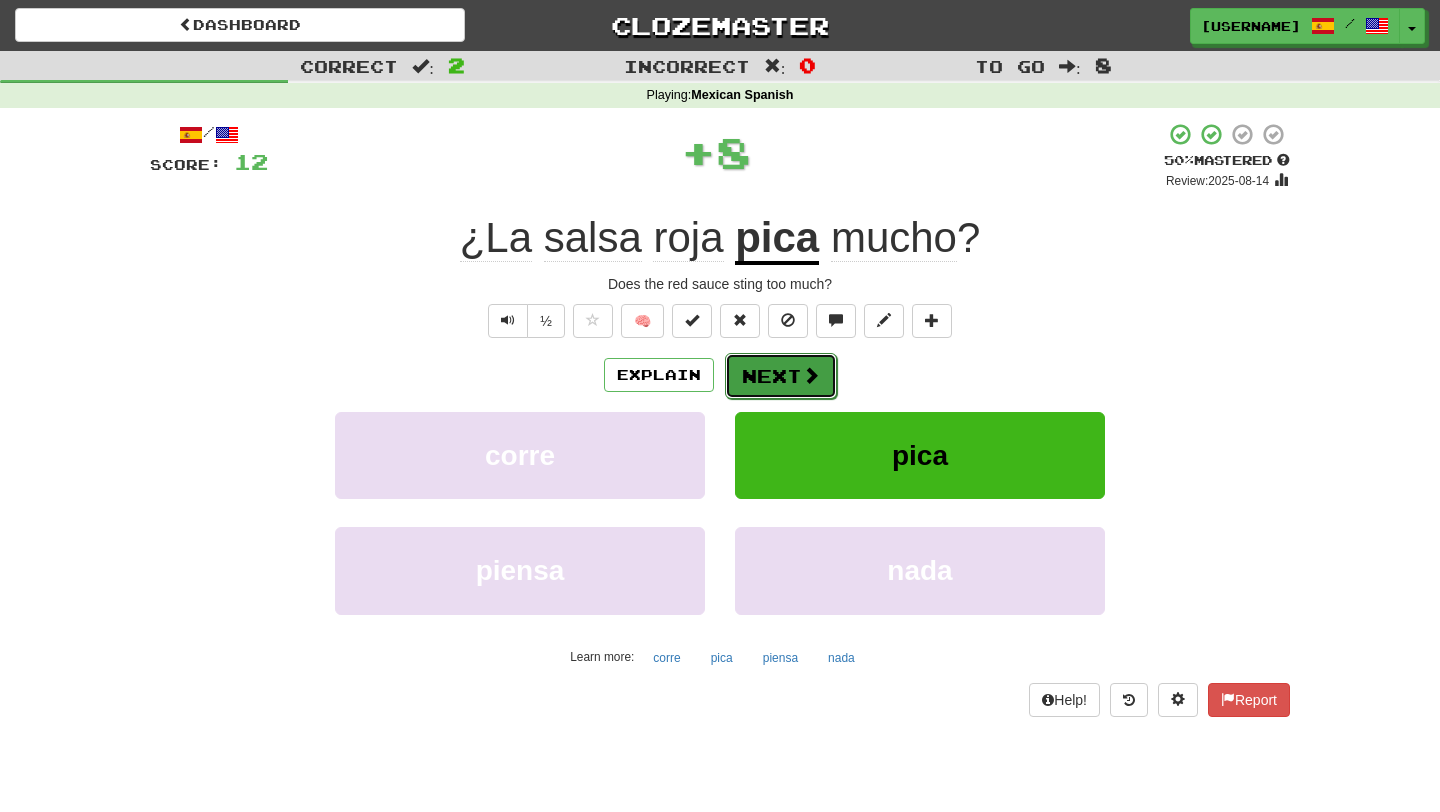click on "Next" at bounding box center (781, 376) 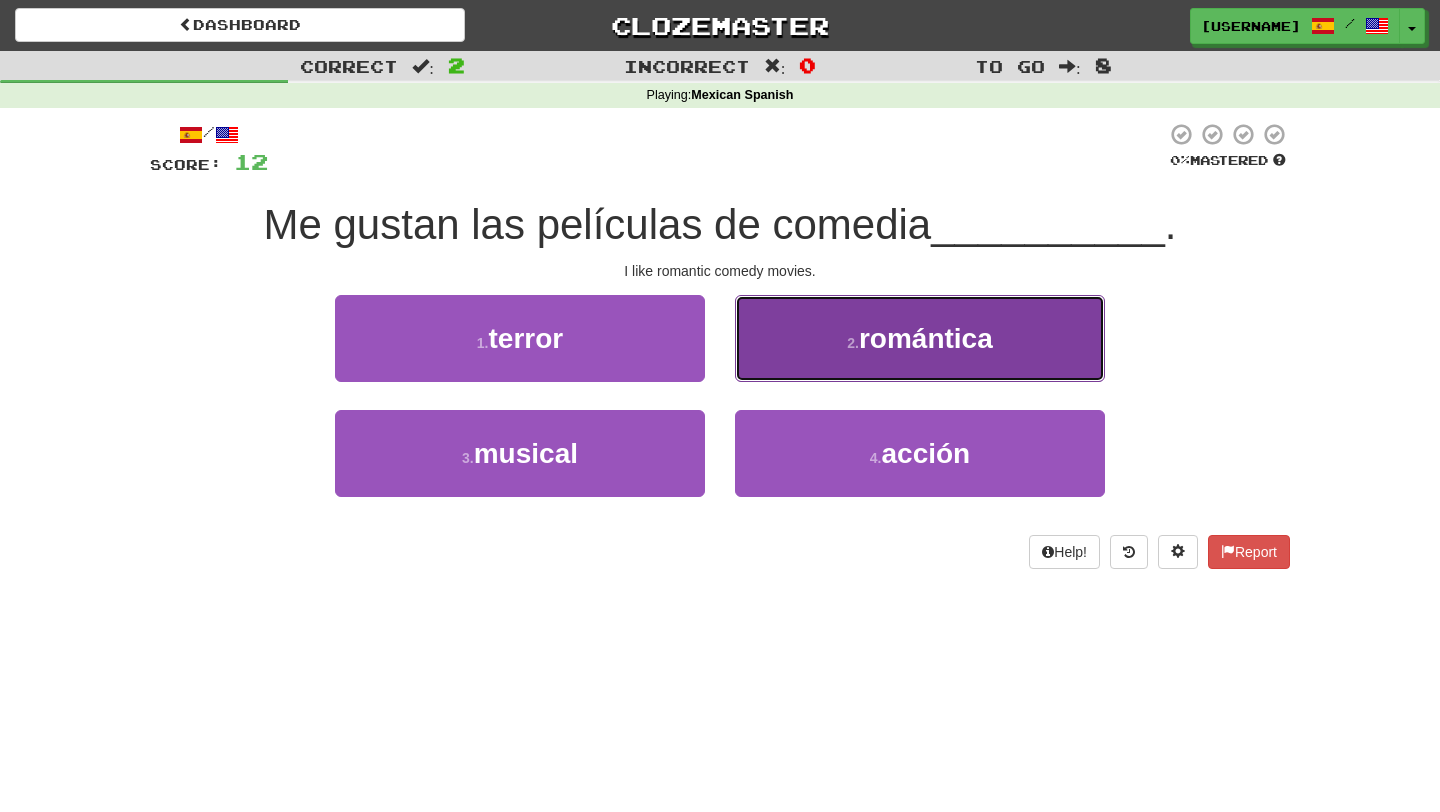 click on "2 .  romántica" at bounding box center [920, 338] 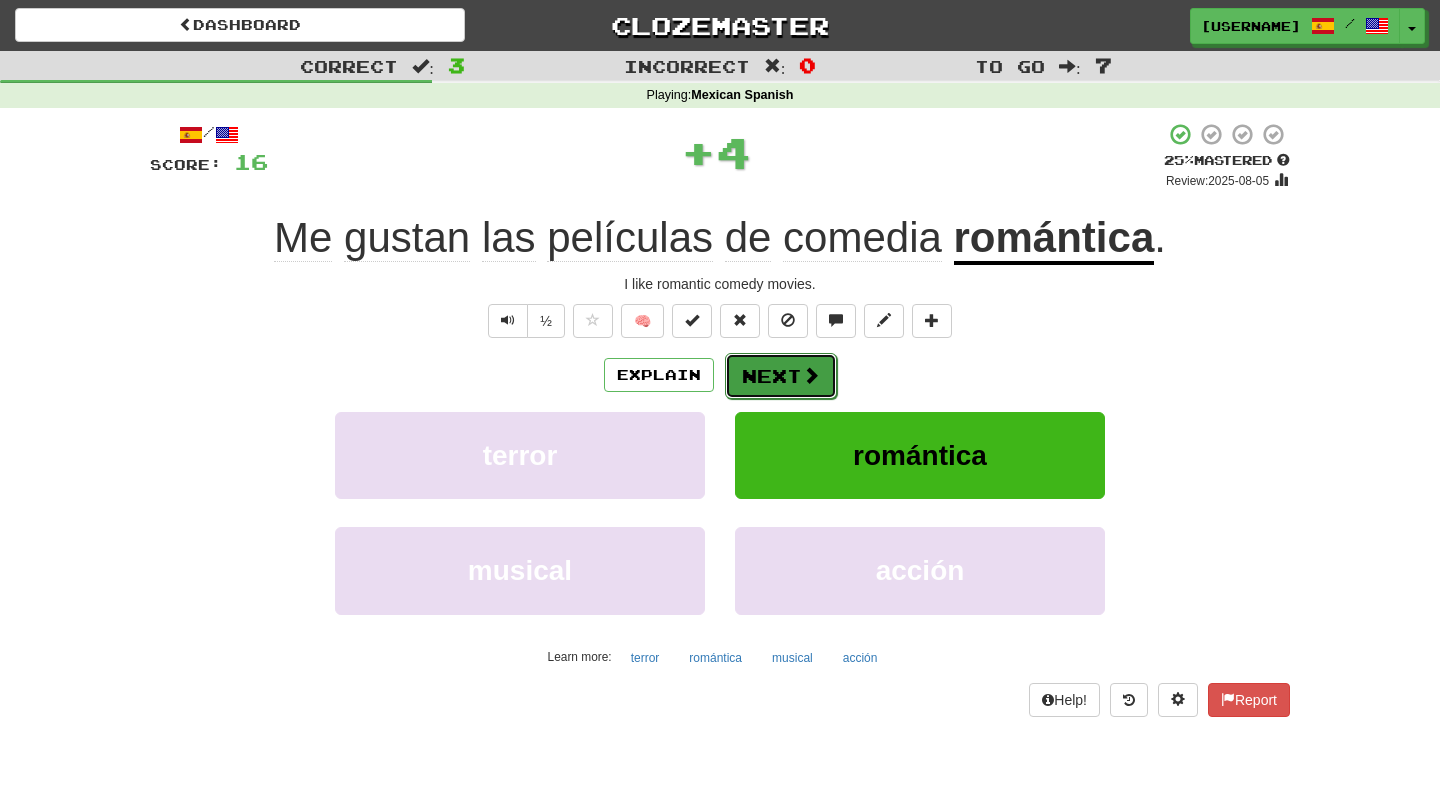 click on "Next" at bounding box center [781, 376] 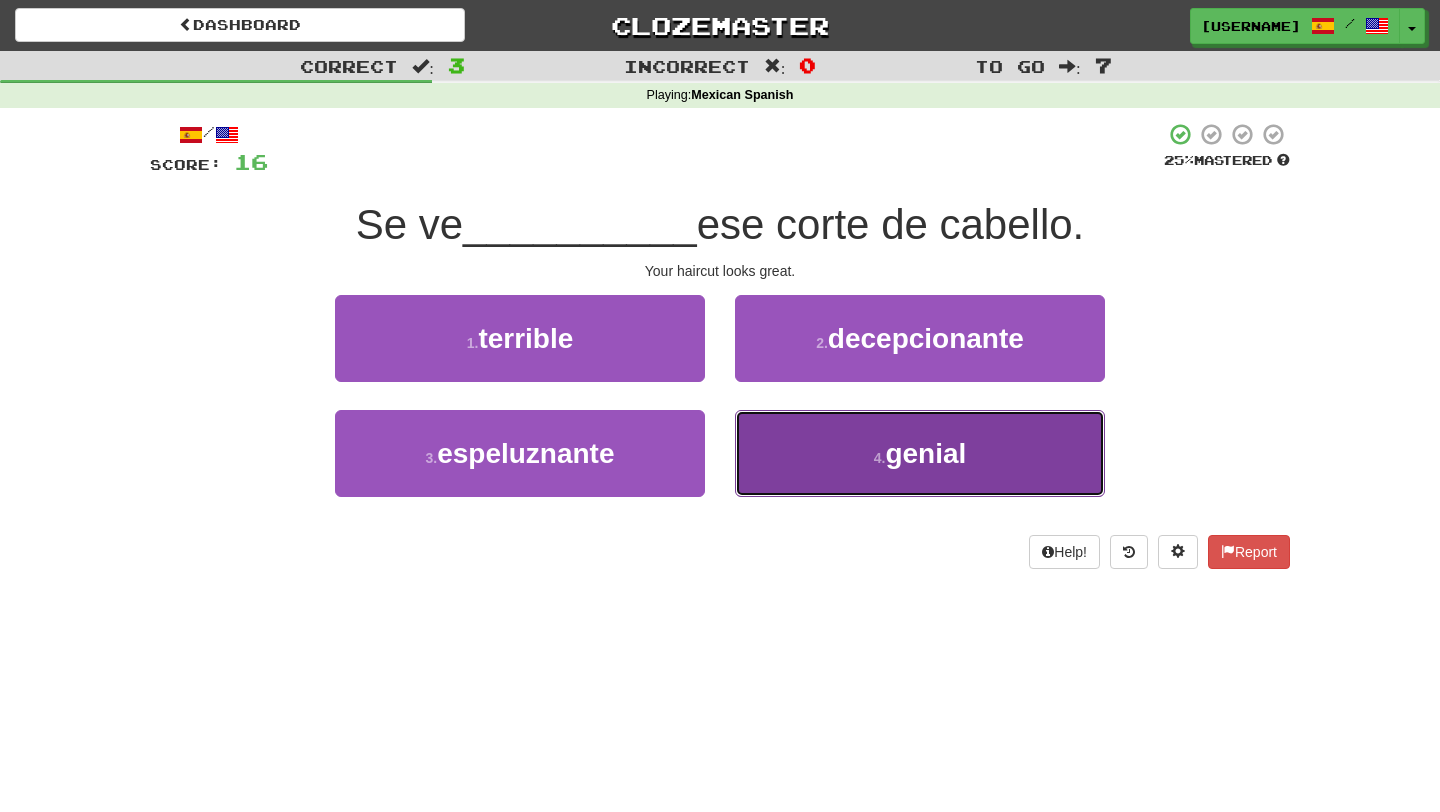 click on "4 .  genial" at bounding box center (920, 453) 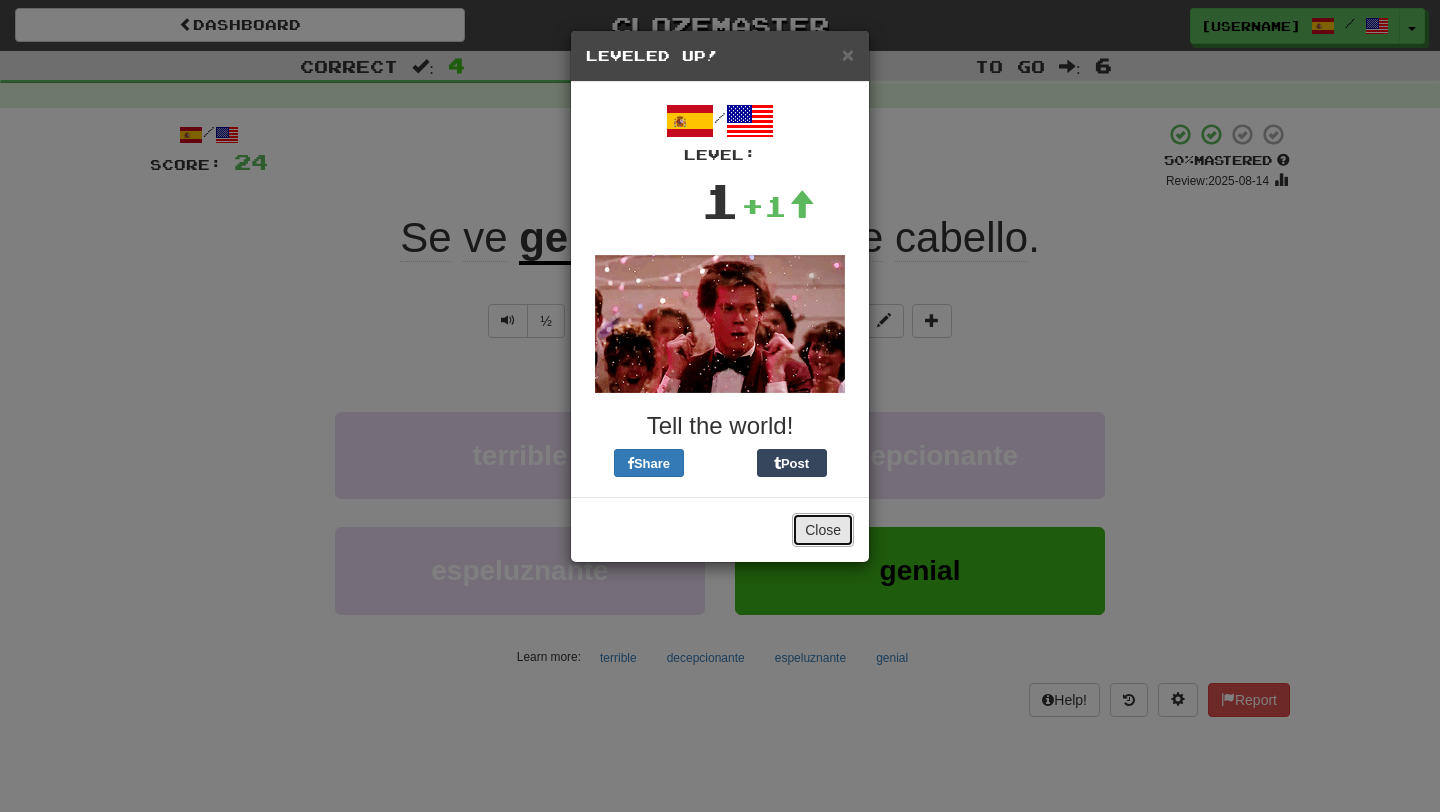 click on "Close" at bounding box center (823, 530) 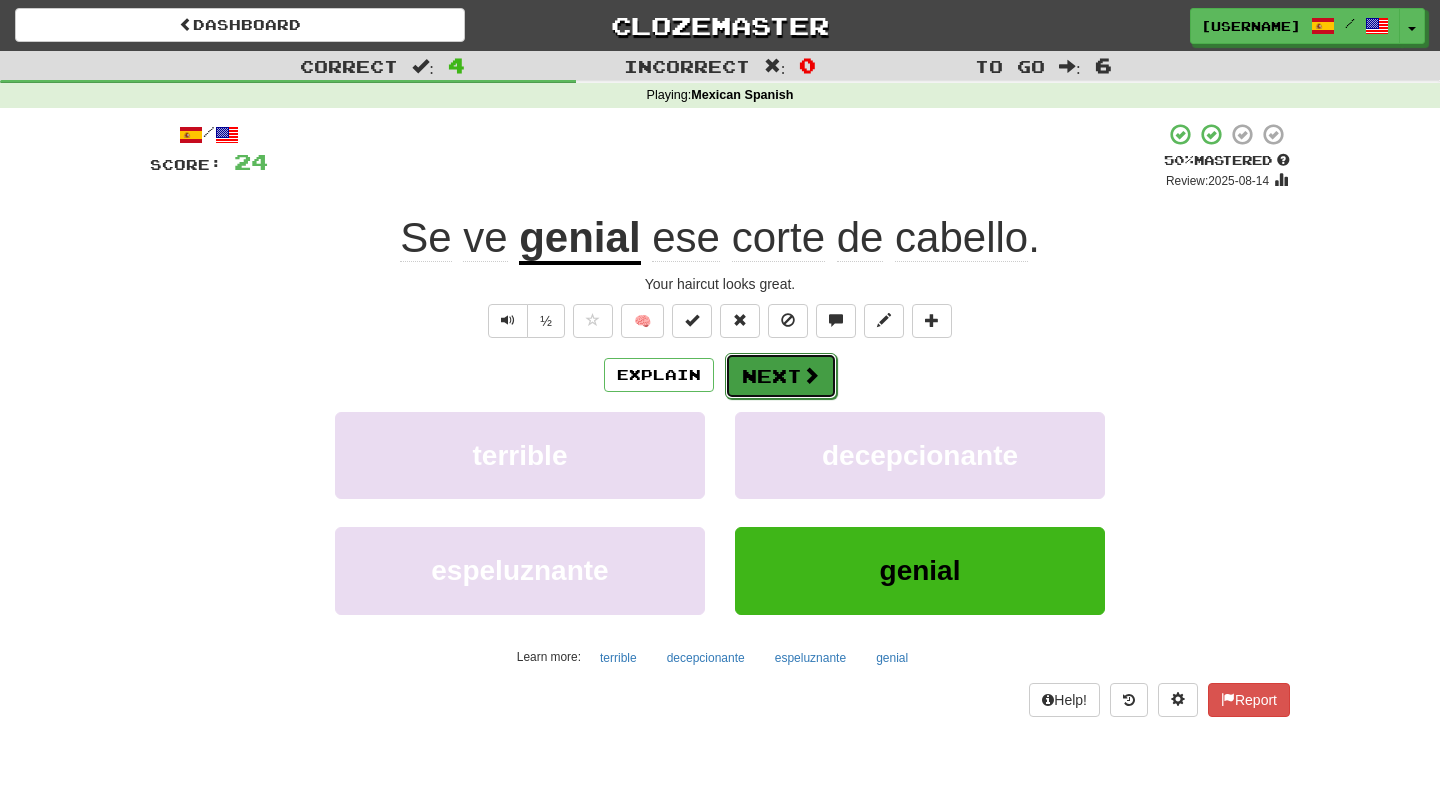 click on "Next" at bounding box center (781, 376) 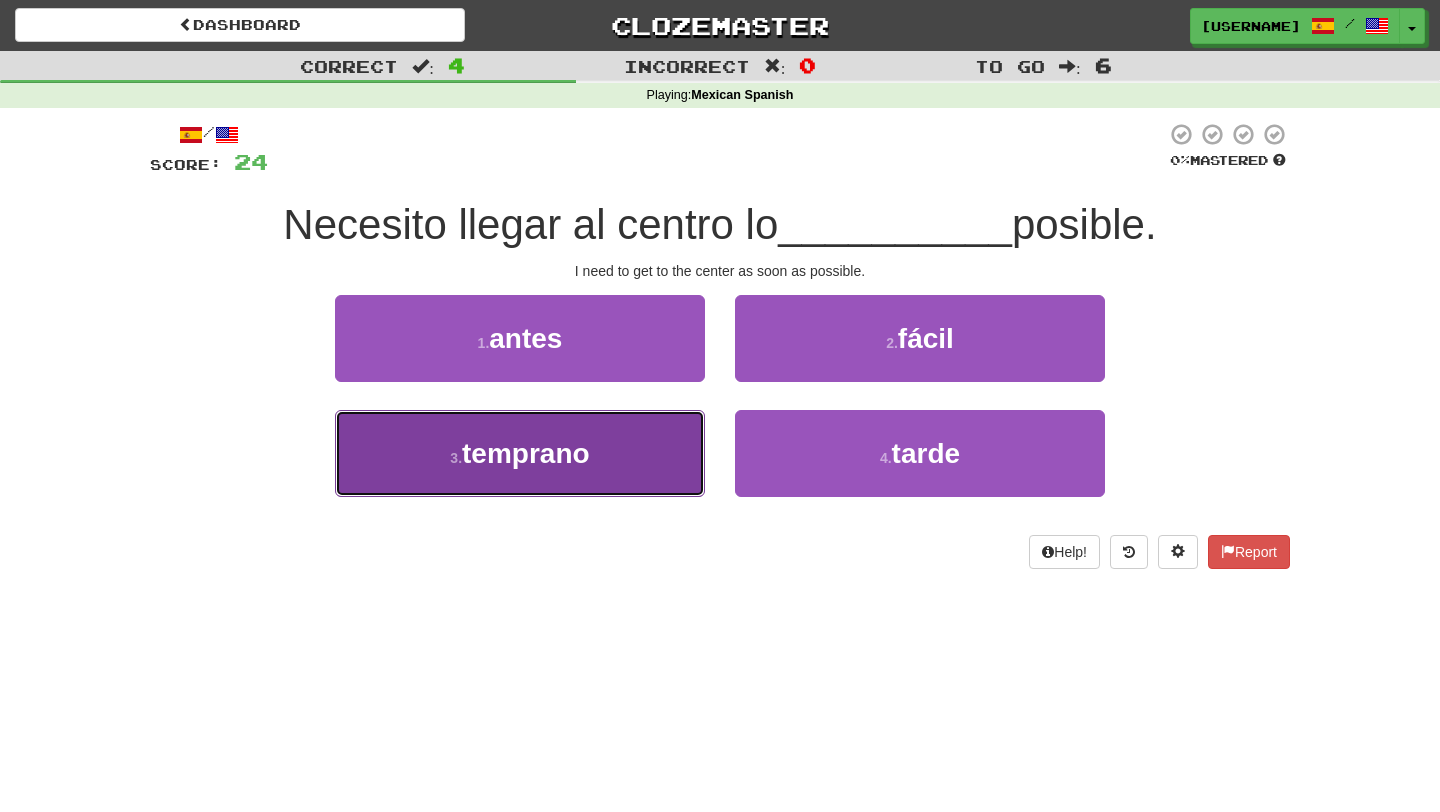click on "3 .  temprano" at bounding box center (520, 453) 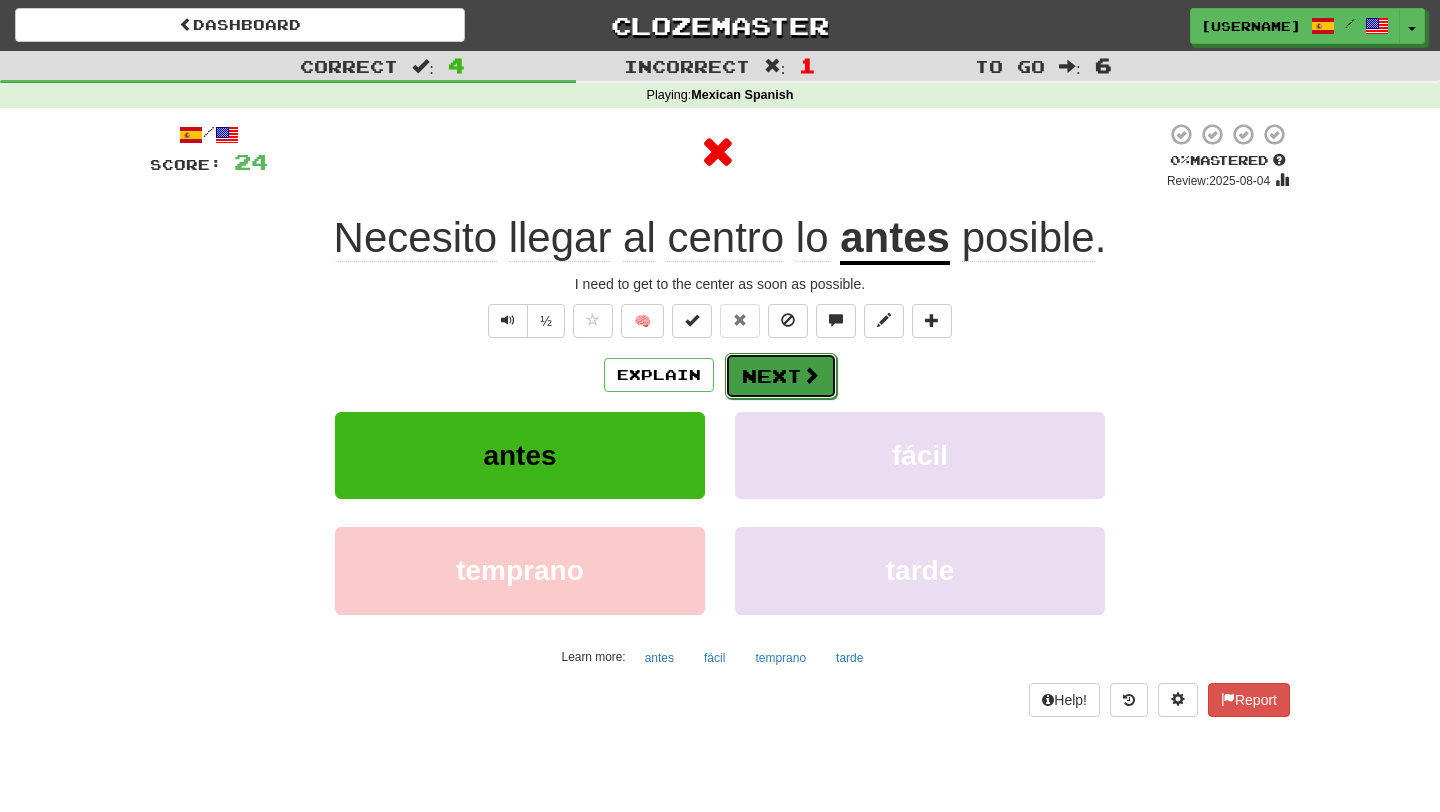 click on "Next" at bounding box center (781, 376) 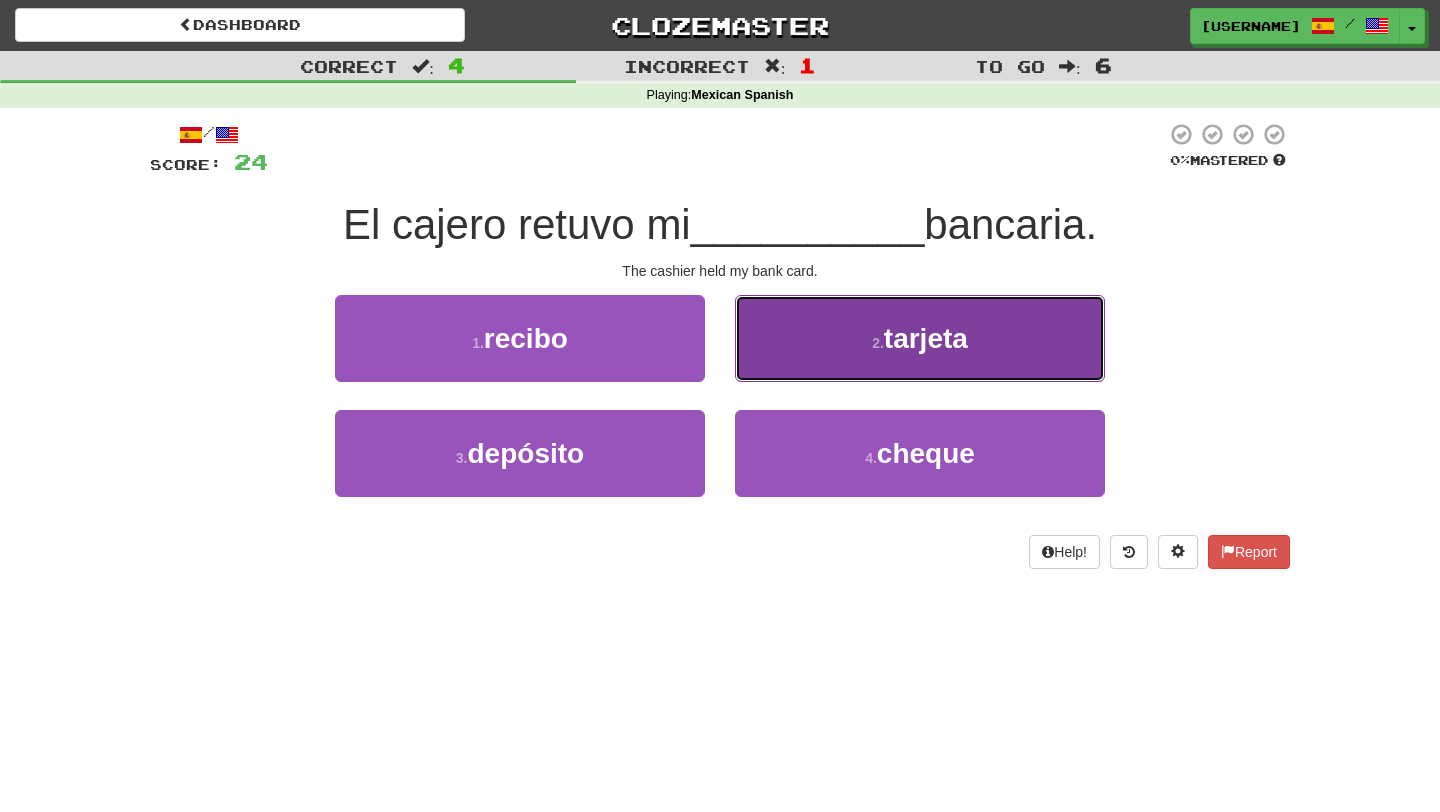 click on "2 .  tarjeta" at bounding box center (920, 338) 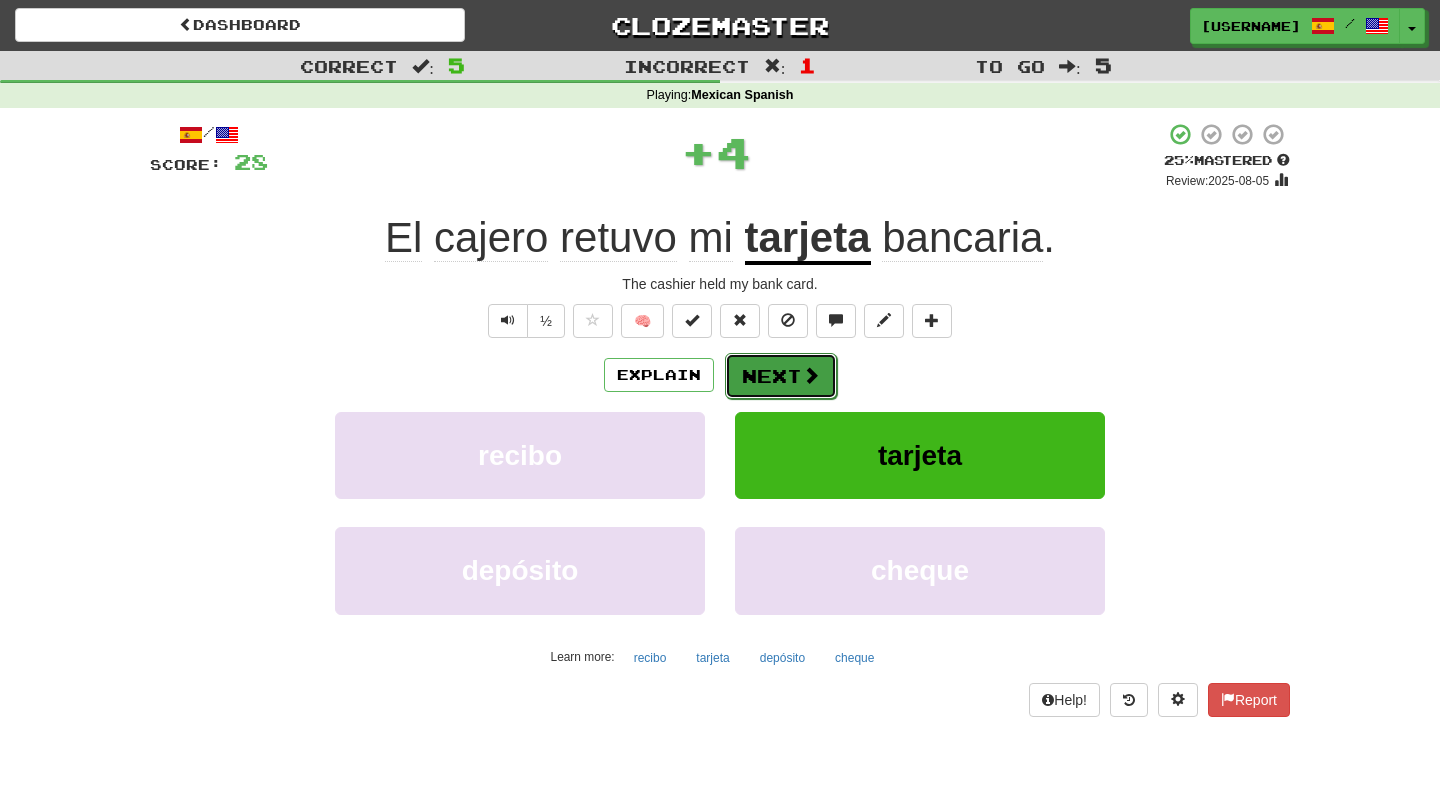 click on "Next" at bounding box center (781, 376) 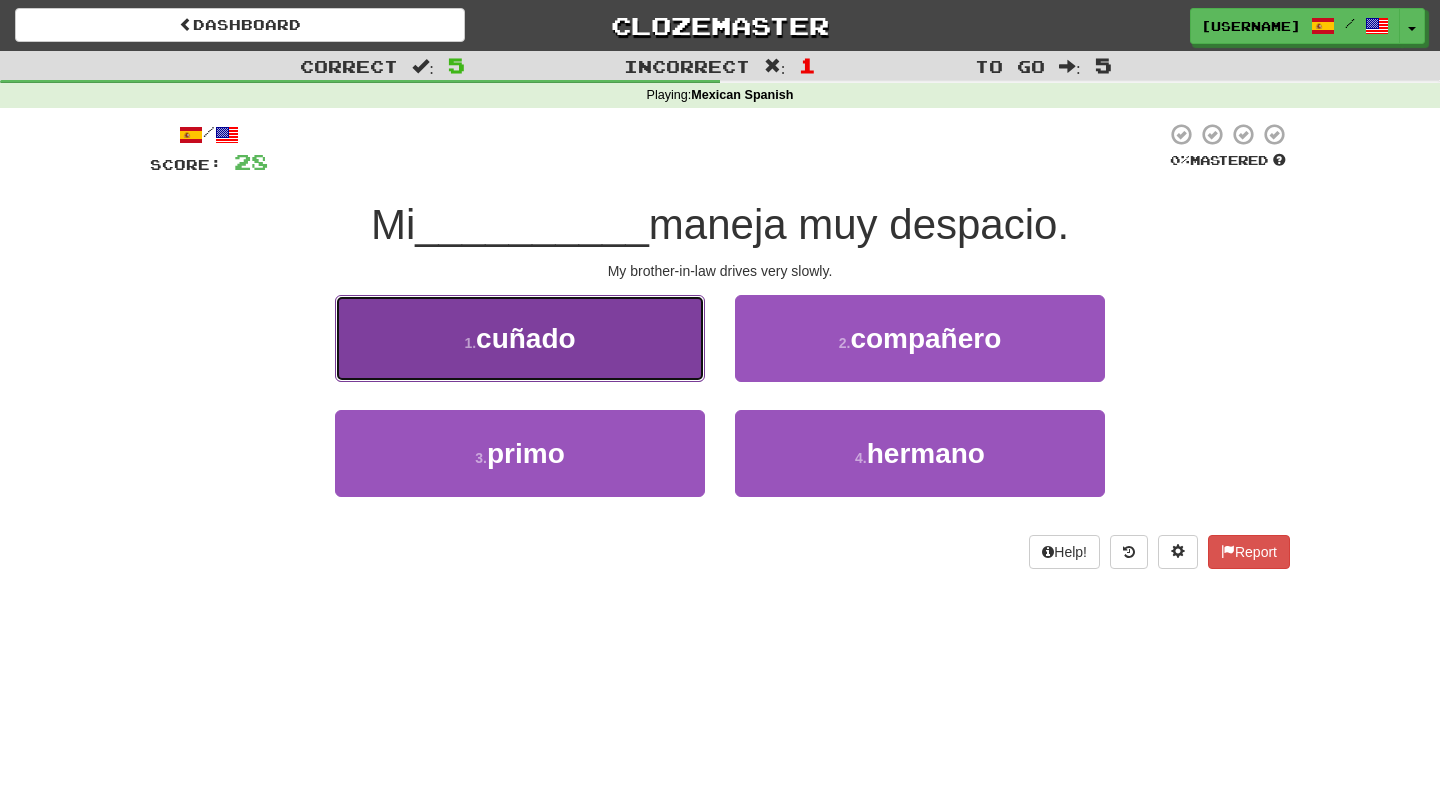 click on "1 .  cuñado" at bounding box center [520, 338] 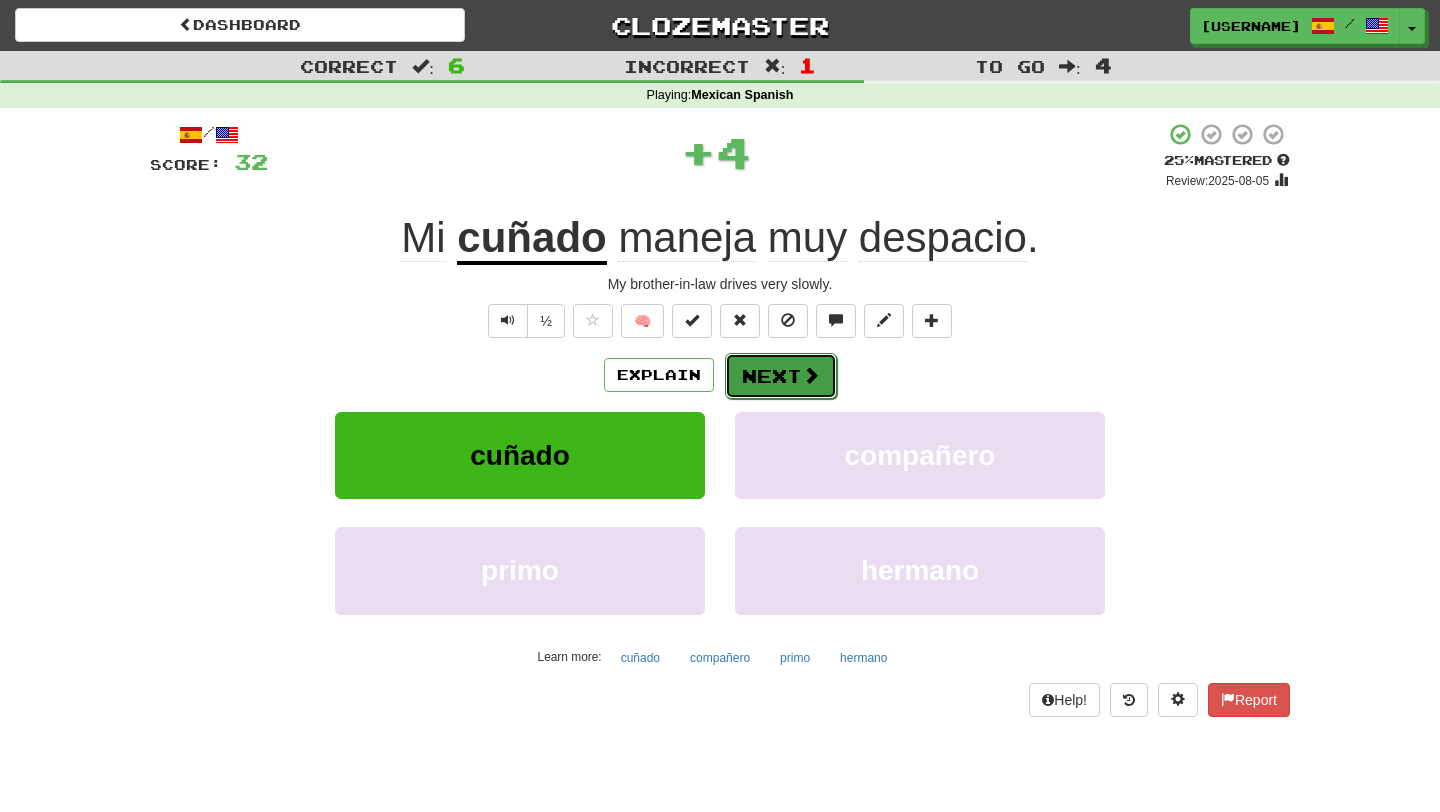 click on "Next" at bounding box center [781, 376] 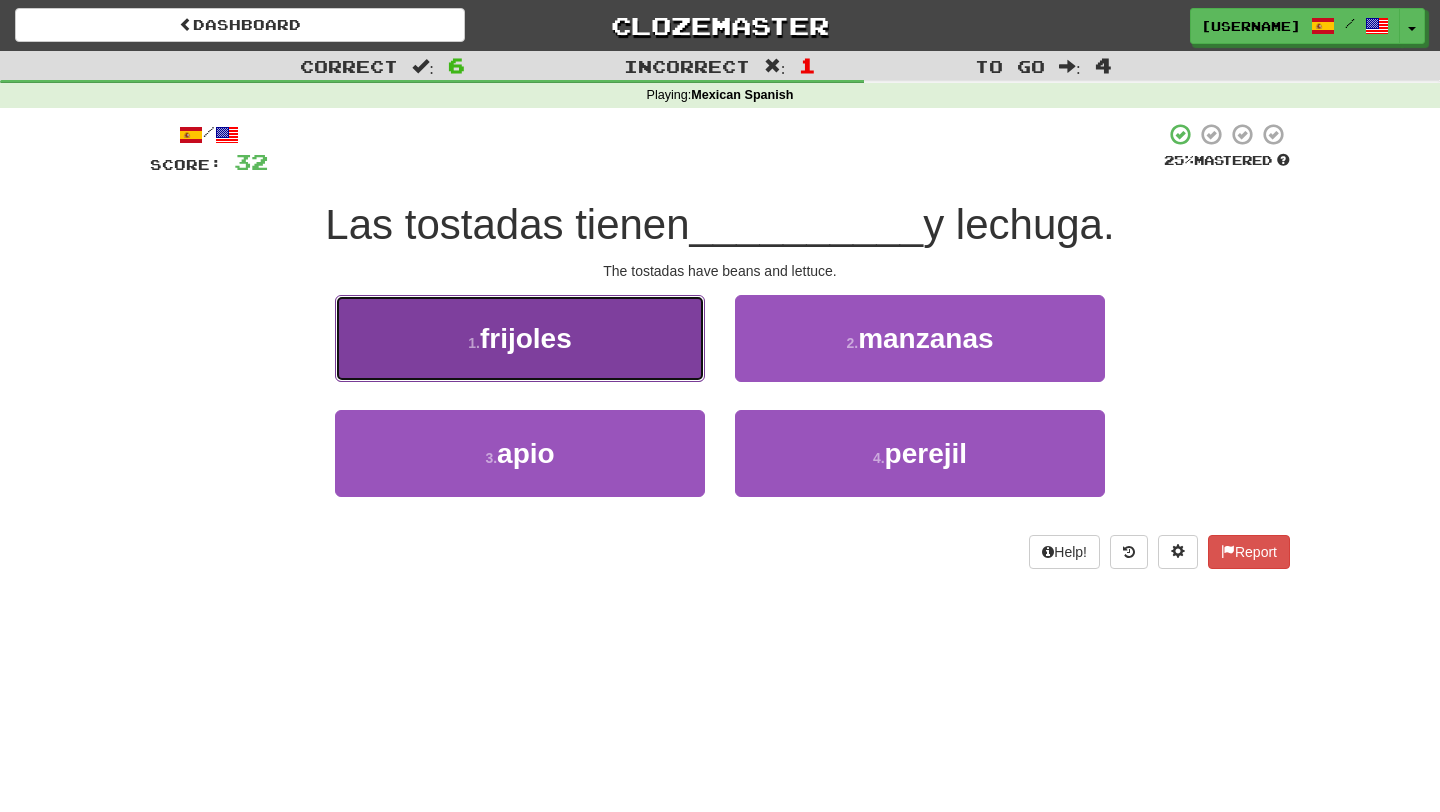 click on "1 .  frijoles" at bounding box center (520, 338) 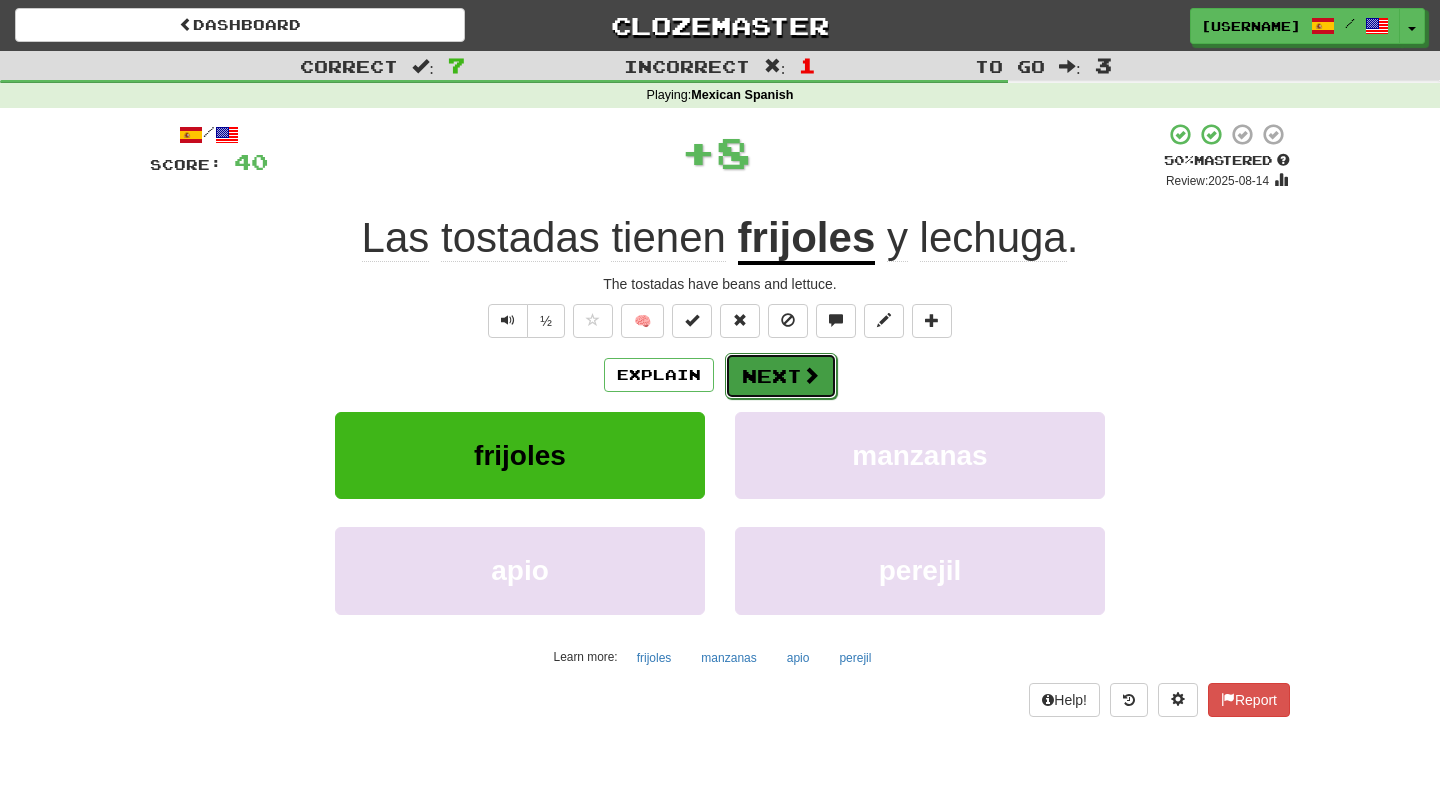 click on "Next" at bounding box center [781, 376] 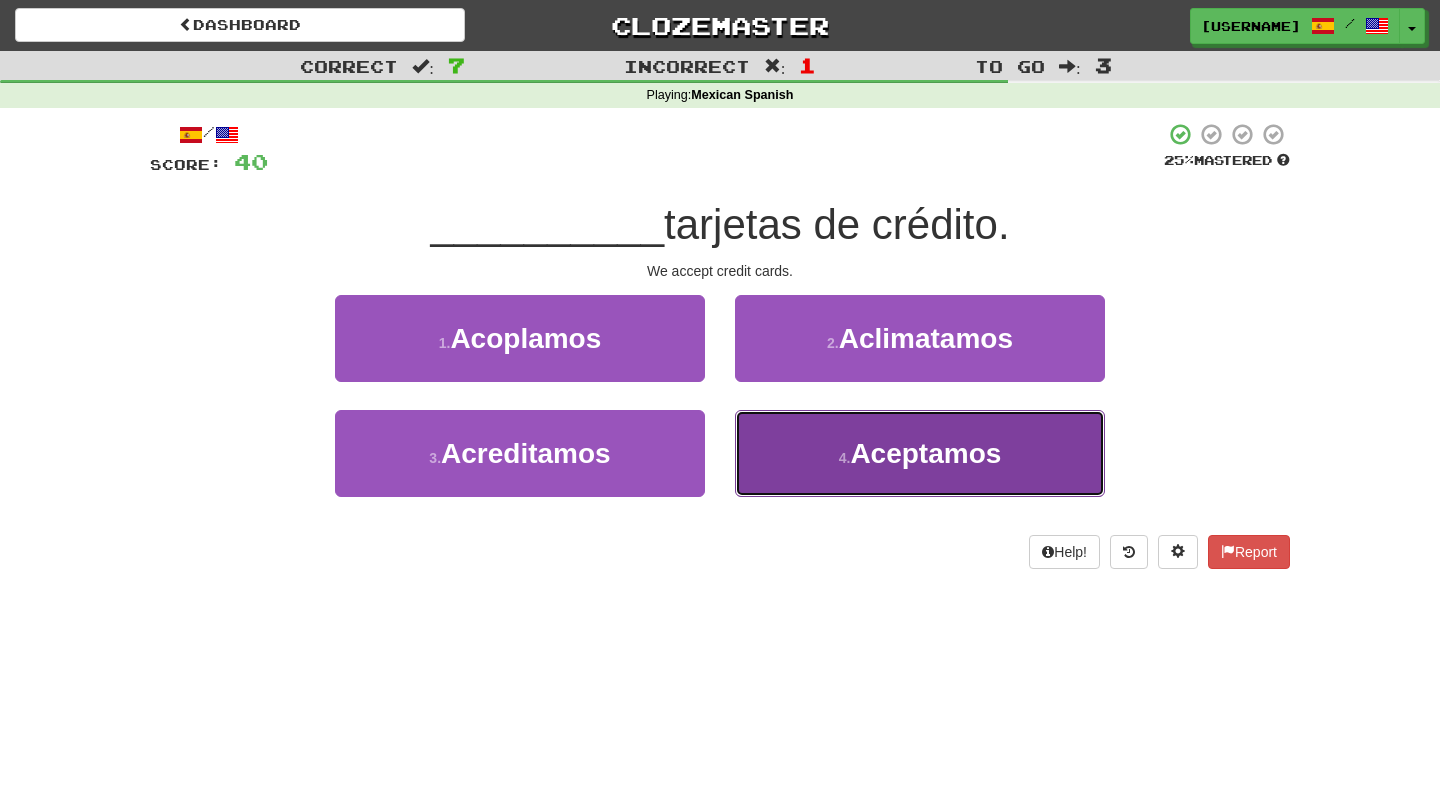 click on "4 .  Aceptamos" at bounding box center [920, 453] 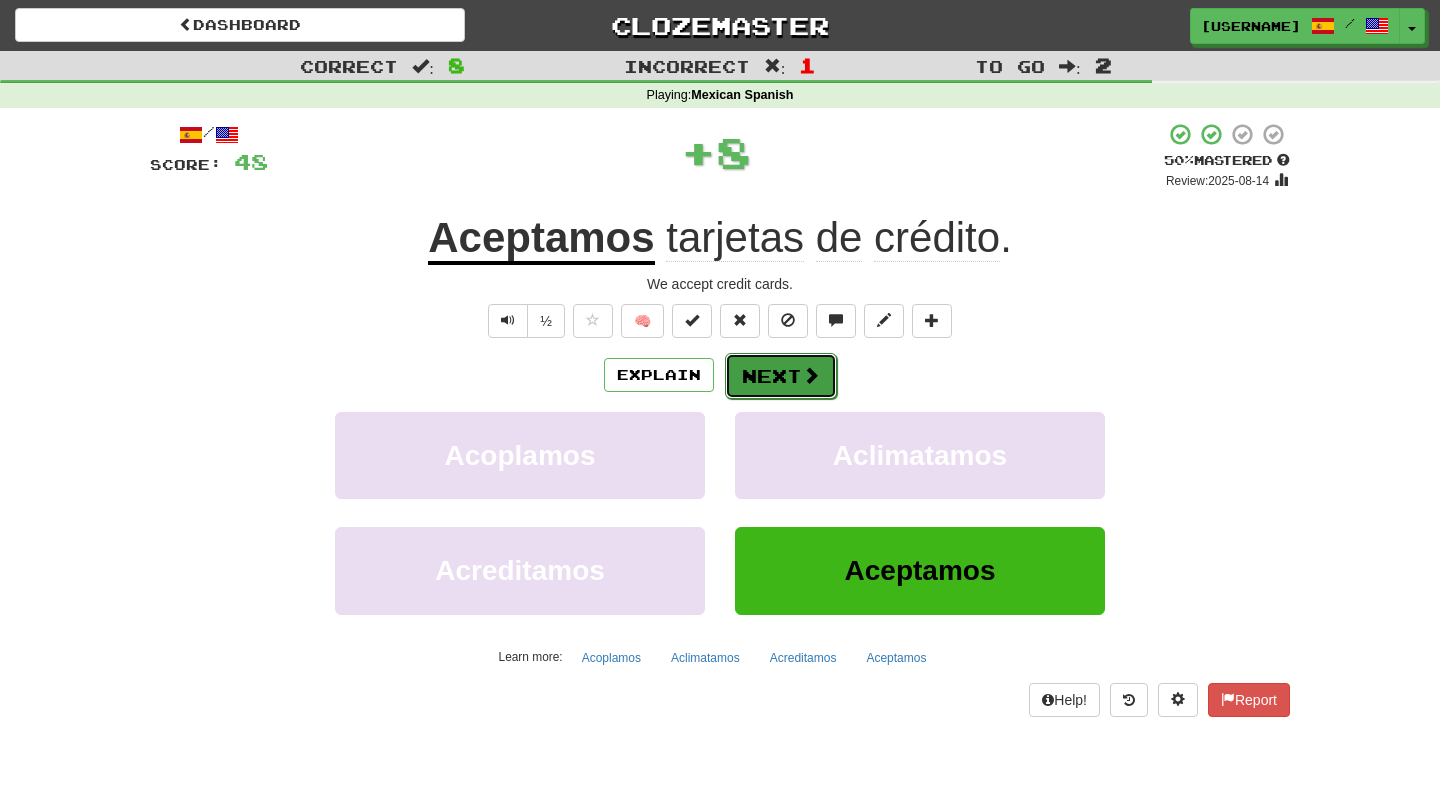 click on "Next" at bounding box center [781, 376] 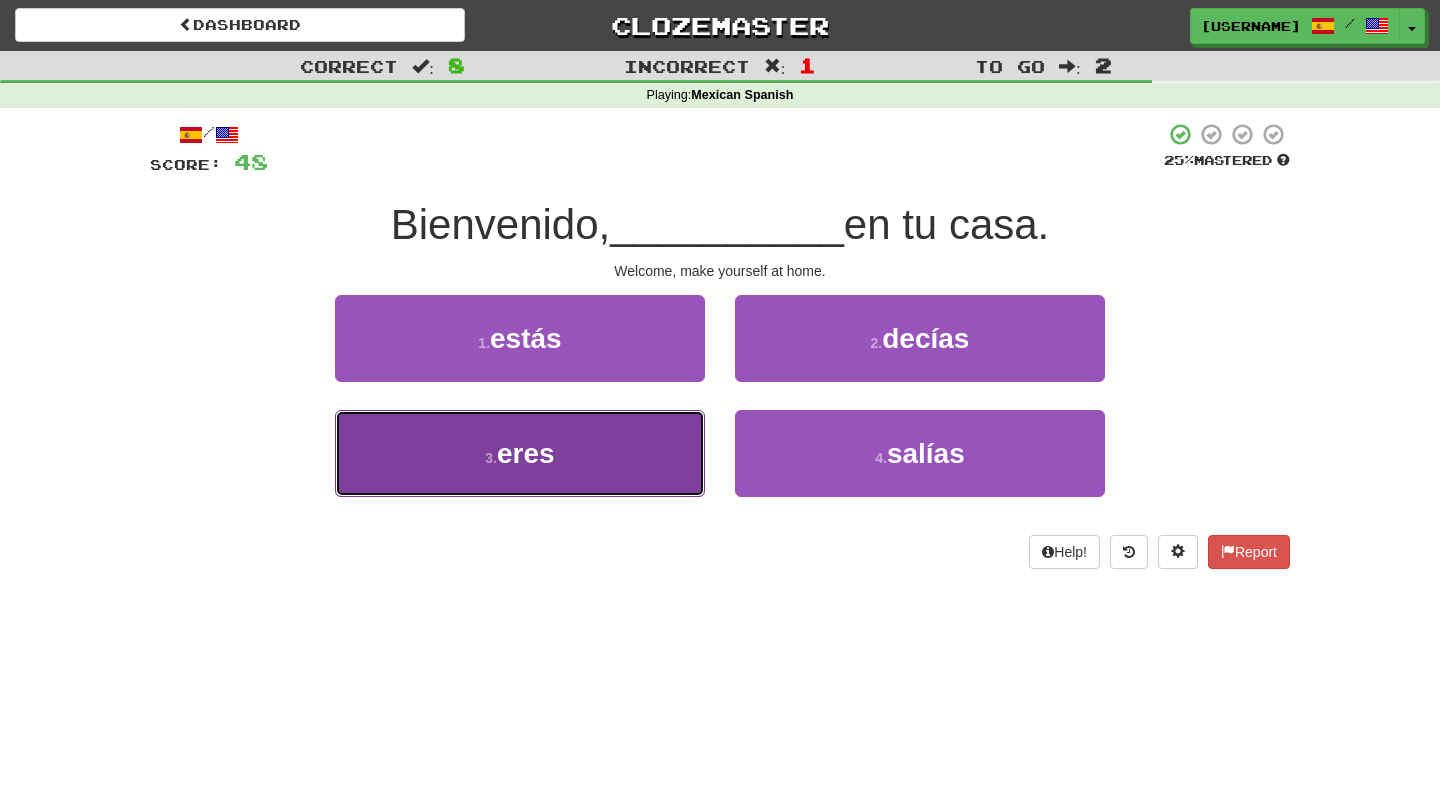 click on "3 .  eres" at bounding box center [520, 453] 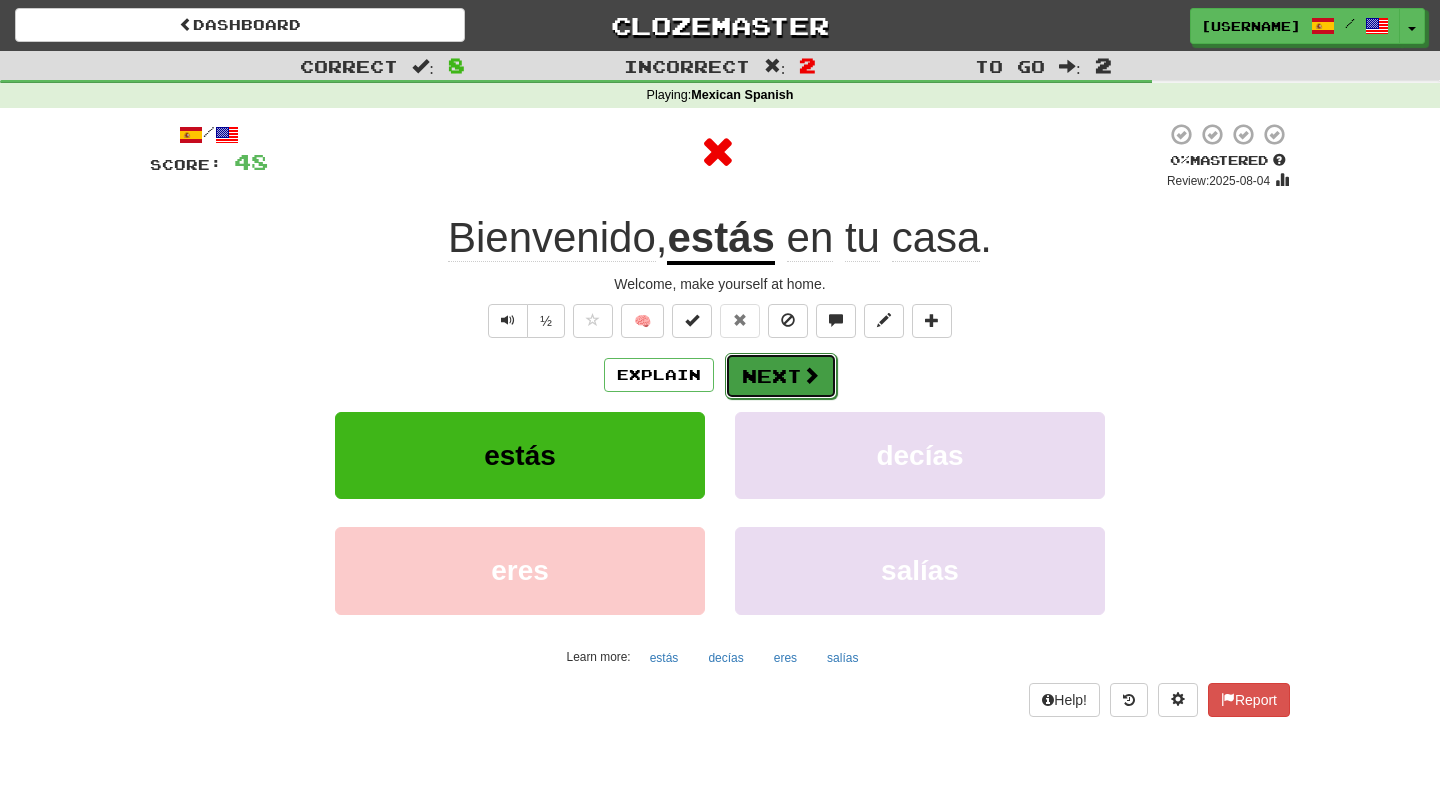 click on "Next" at bounding box center [781, 376] 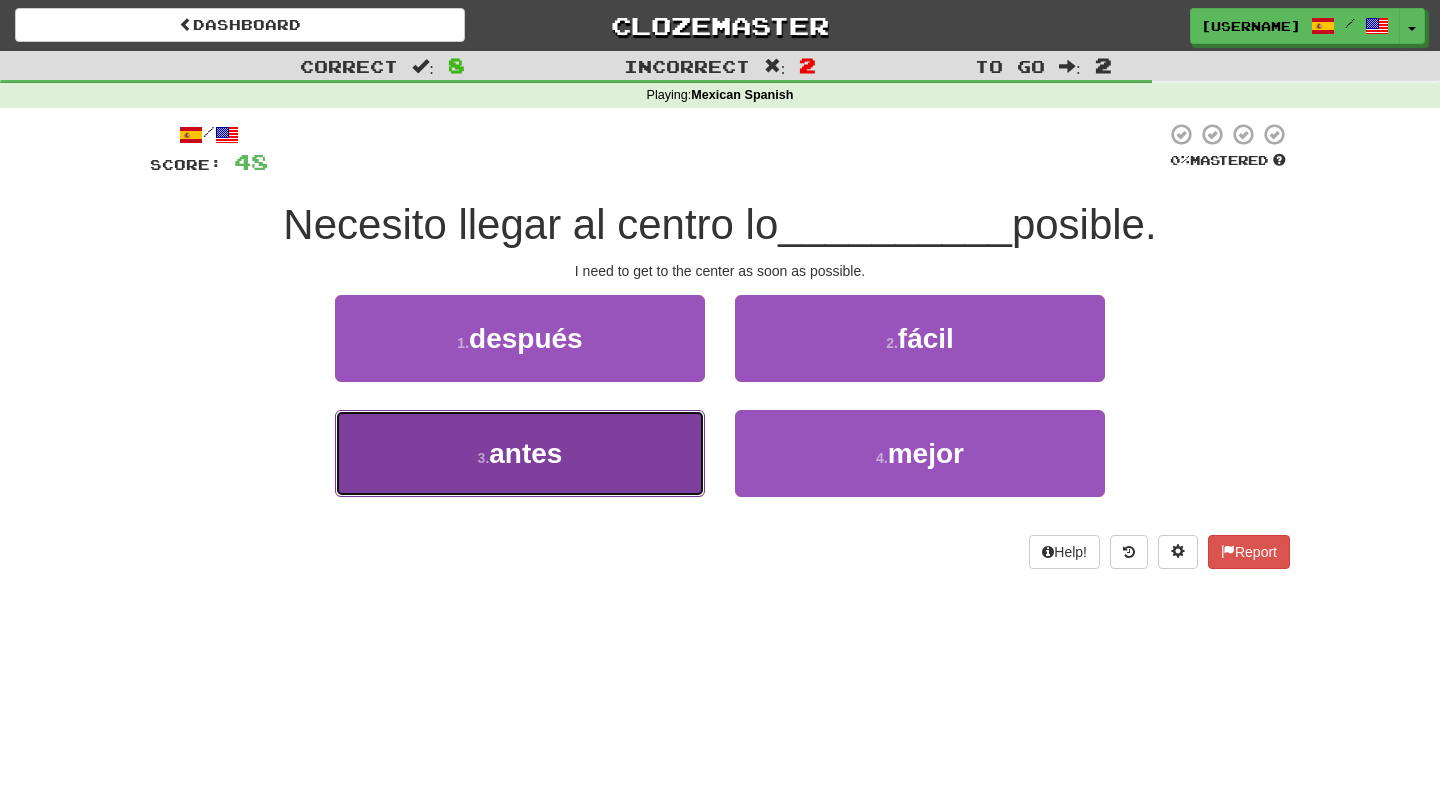 click on "3 .  antes" at bounding box center (520, 453) 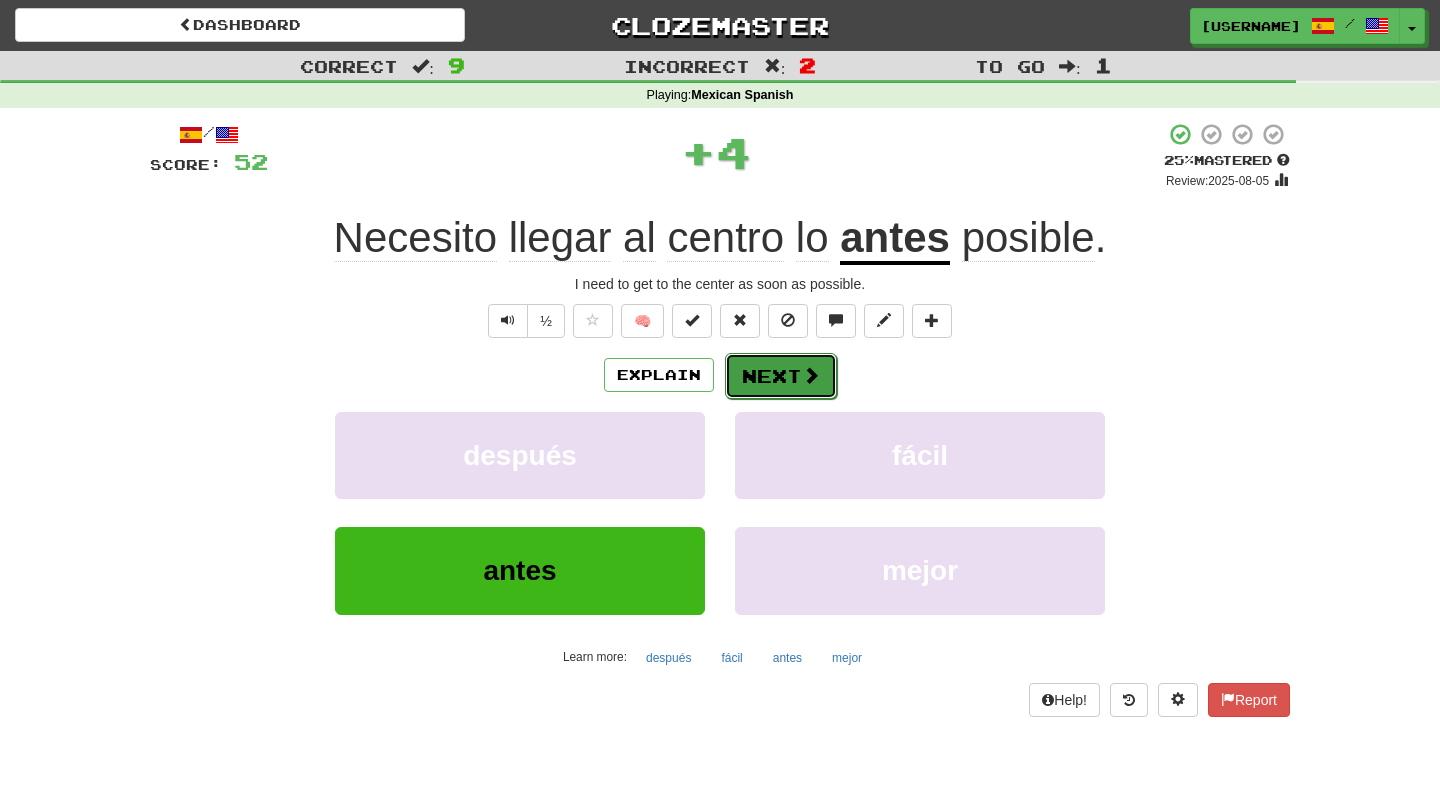 click on "Next" at bounding box center [781, 376] 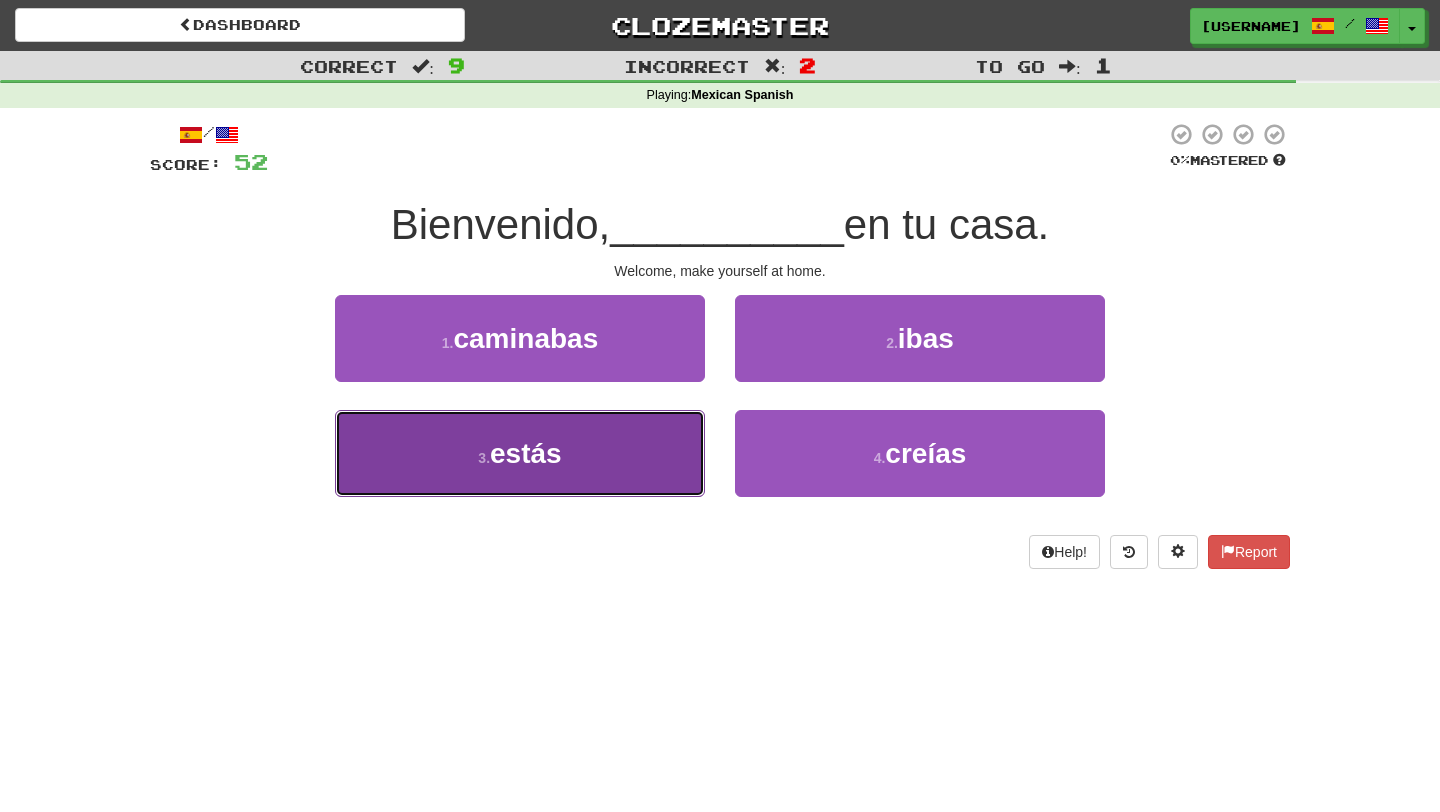 click on "3 .  estás" at bounding box center [520, 453] 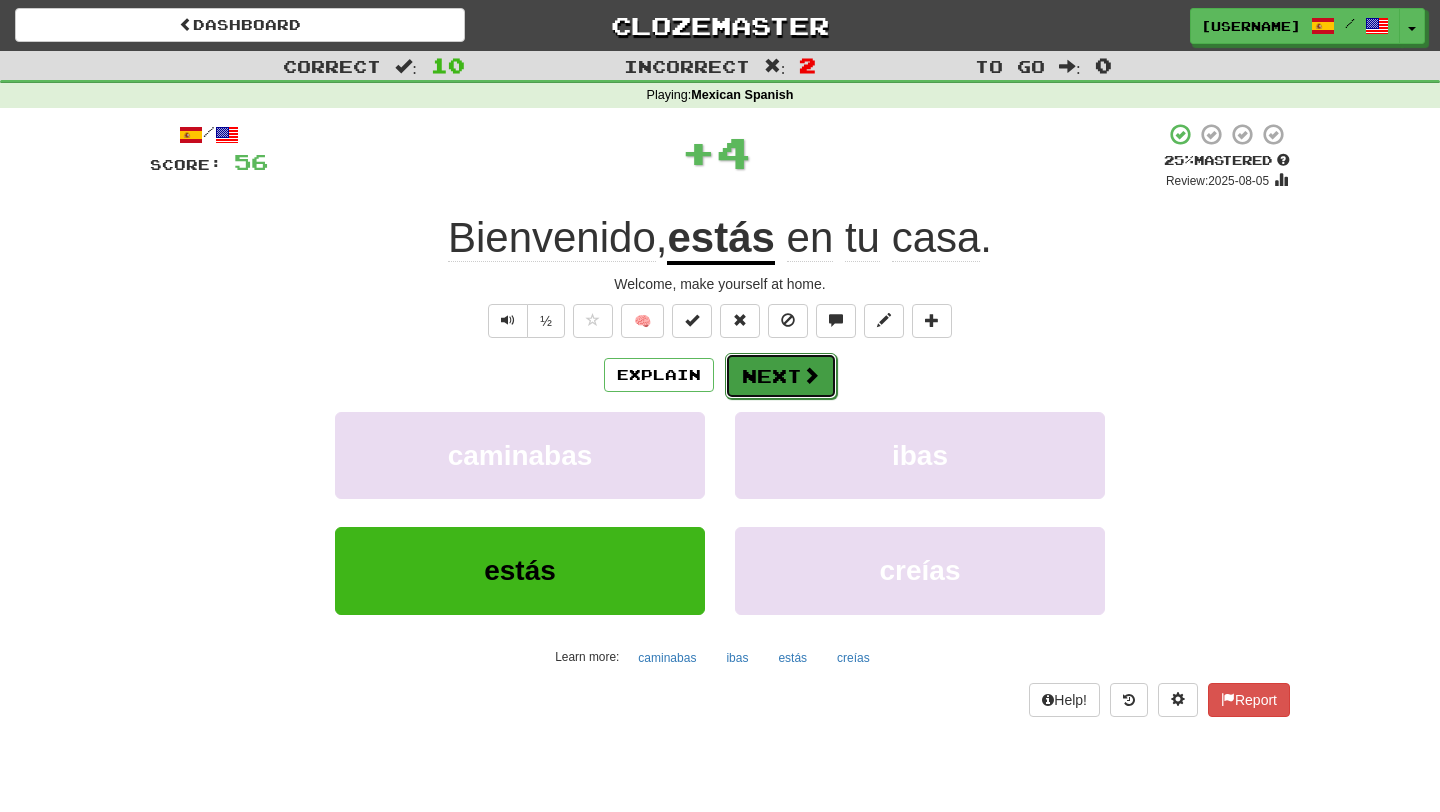 click on "Next" at bounding box center (781, 376) 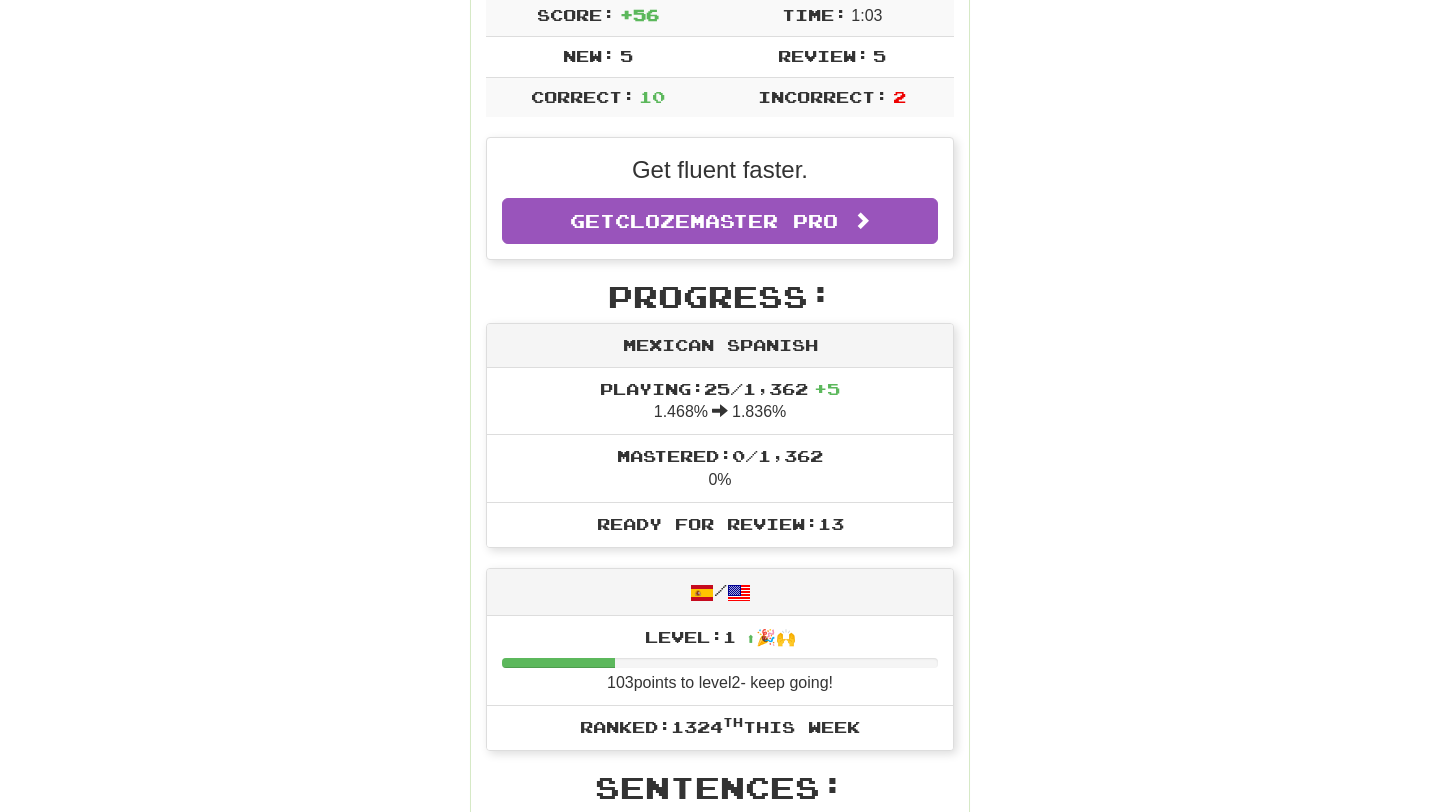 scroll, scrollTop: 0, scrollLeft: 0, axis: both 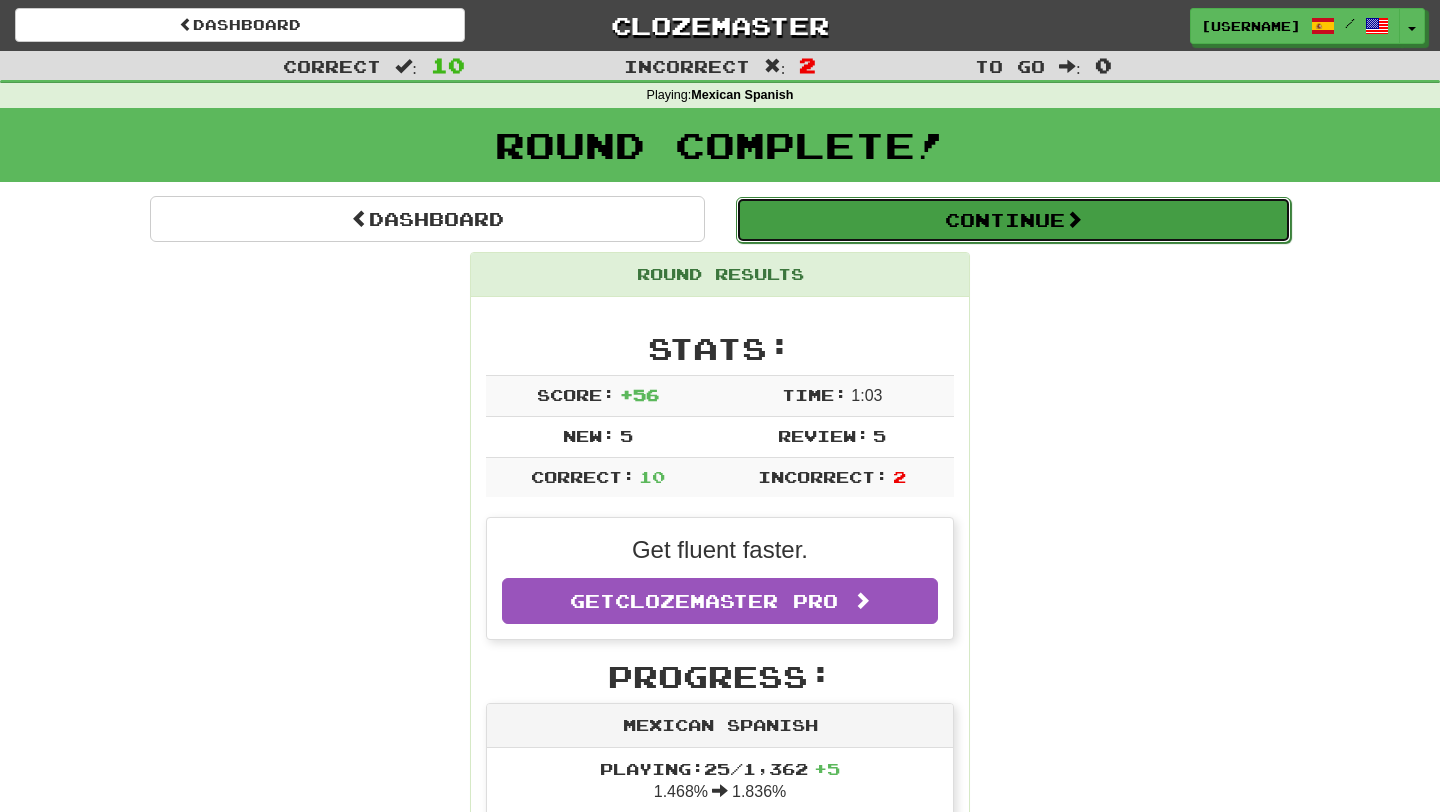 click on "Continue" at bounding box center (1013, 220) 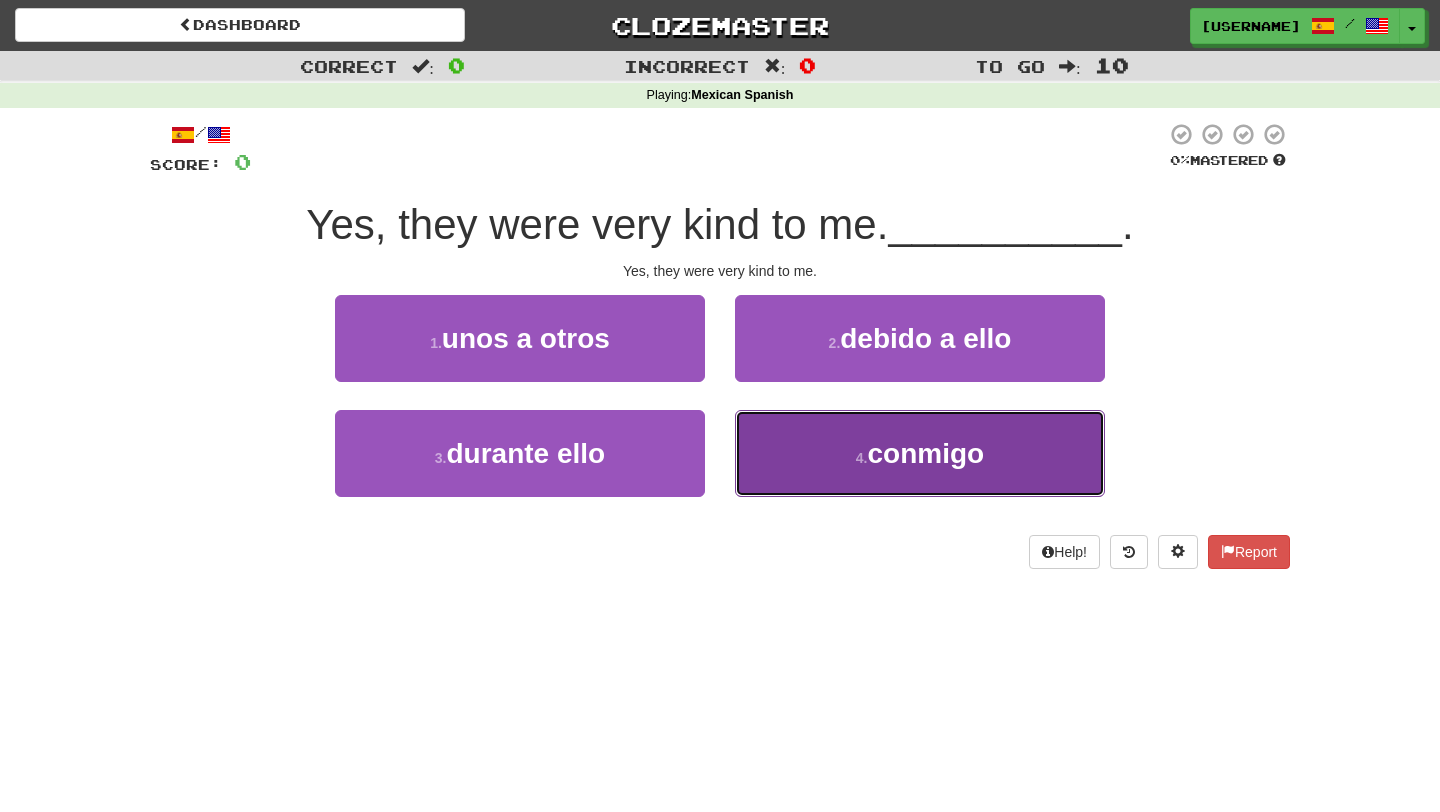 click on "4 .  conmigo" at bounding box center [920, 453] 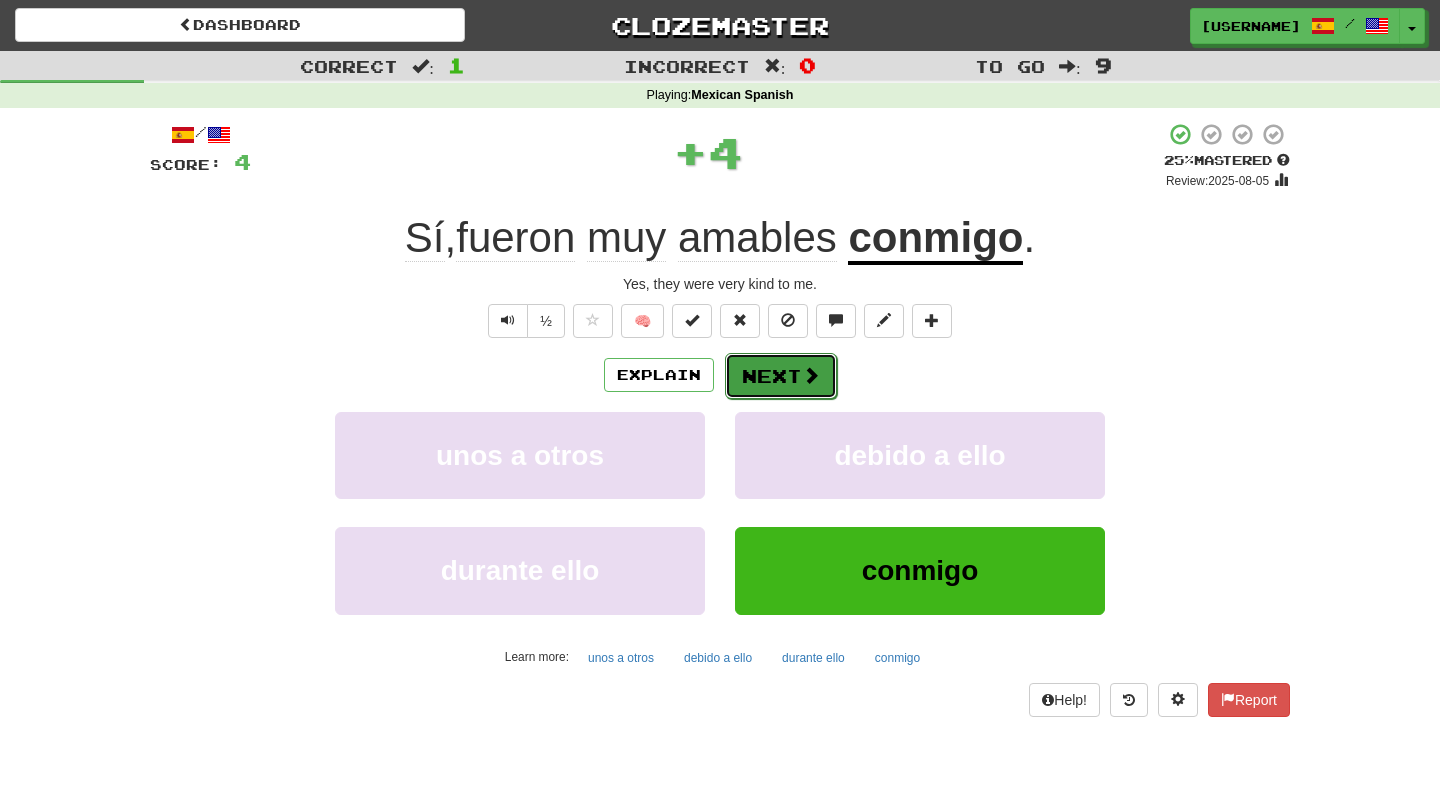 click on "Next" at bounding box center [781, 376] 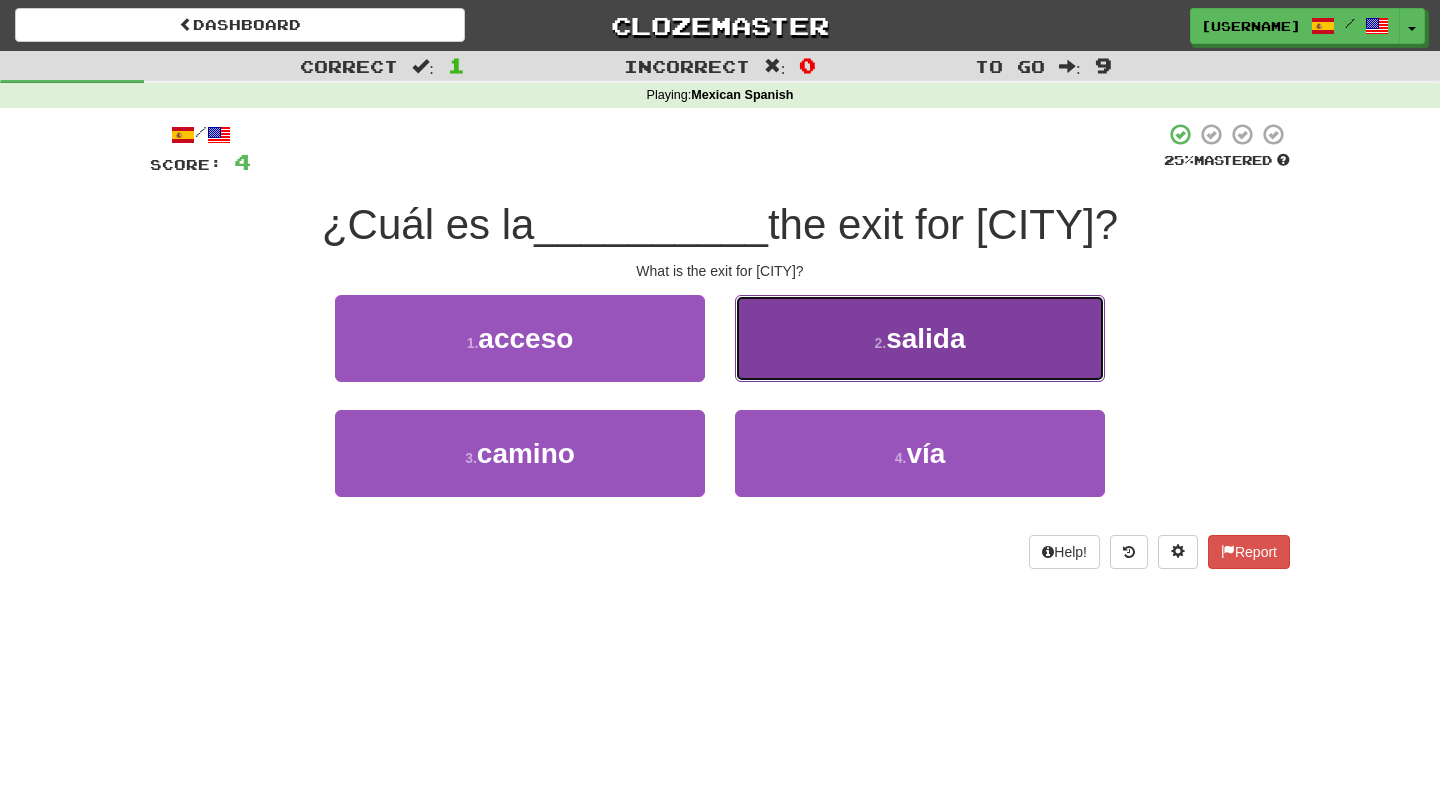 click on "2 .  salida" at bounding box center (920, 338) 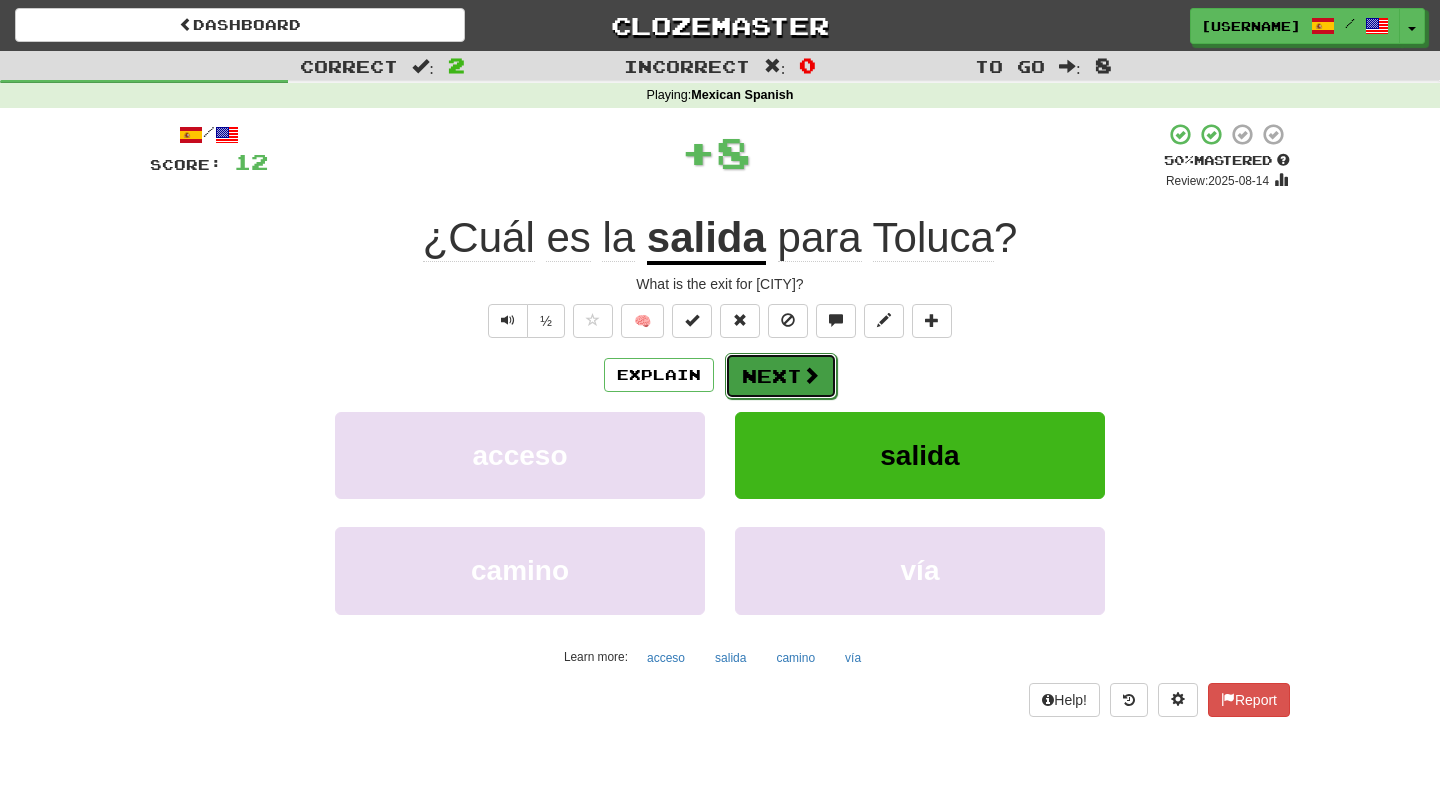 click on "Next" at bounding box center [781, 376] 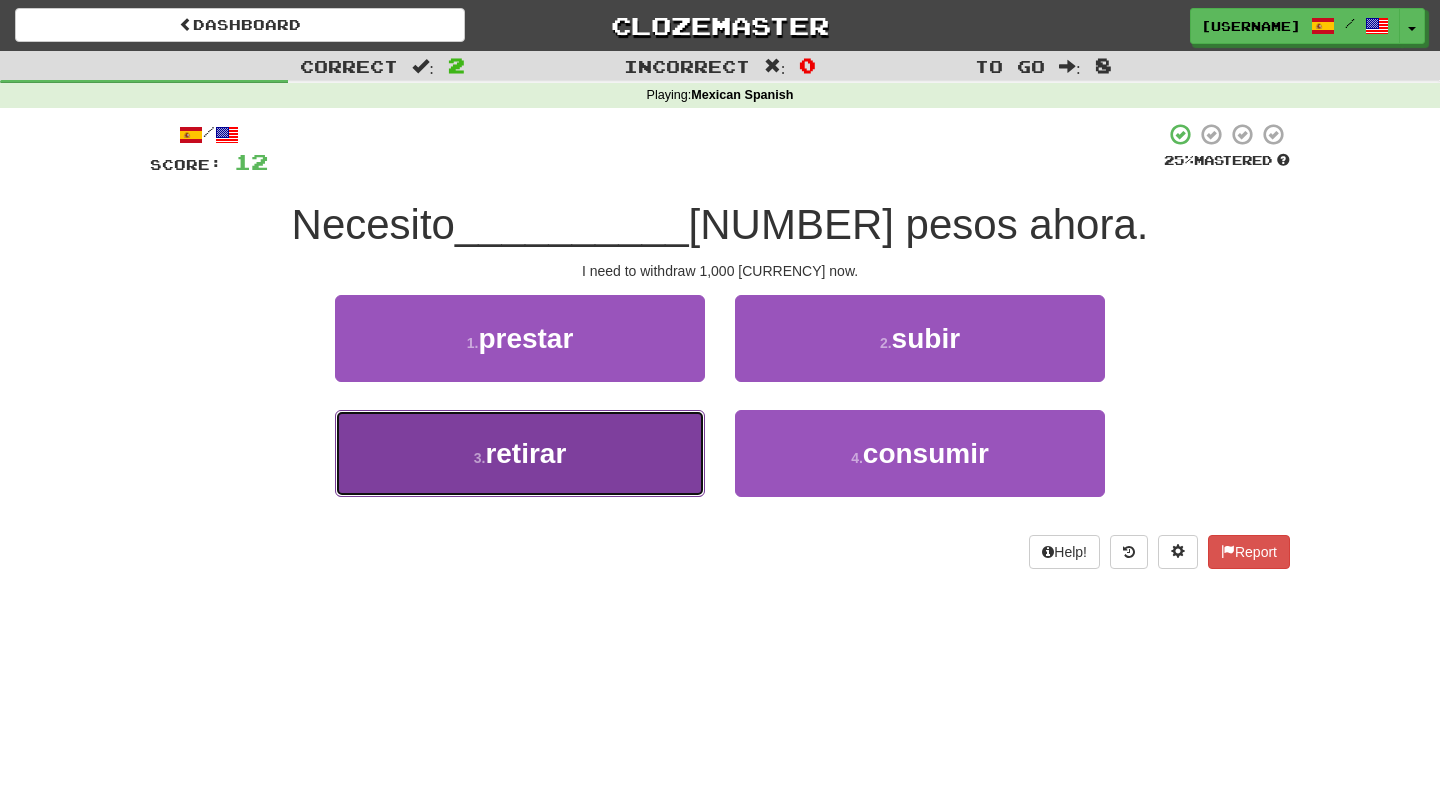 click on "3 .  retirar" at bounding box center (520, 453) 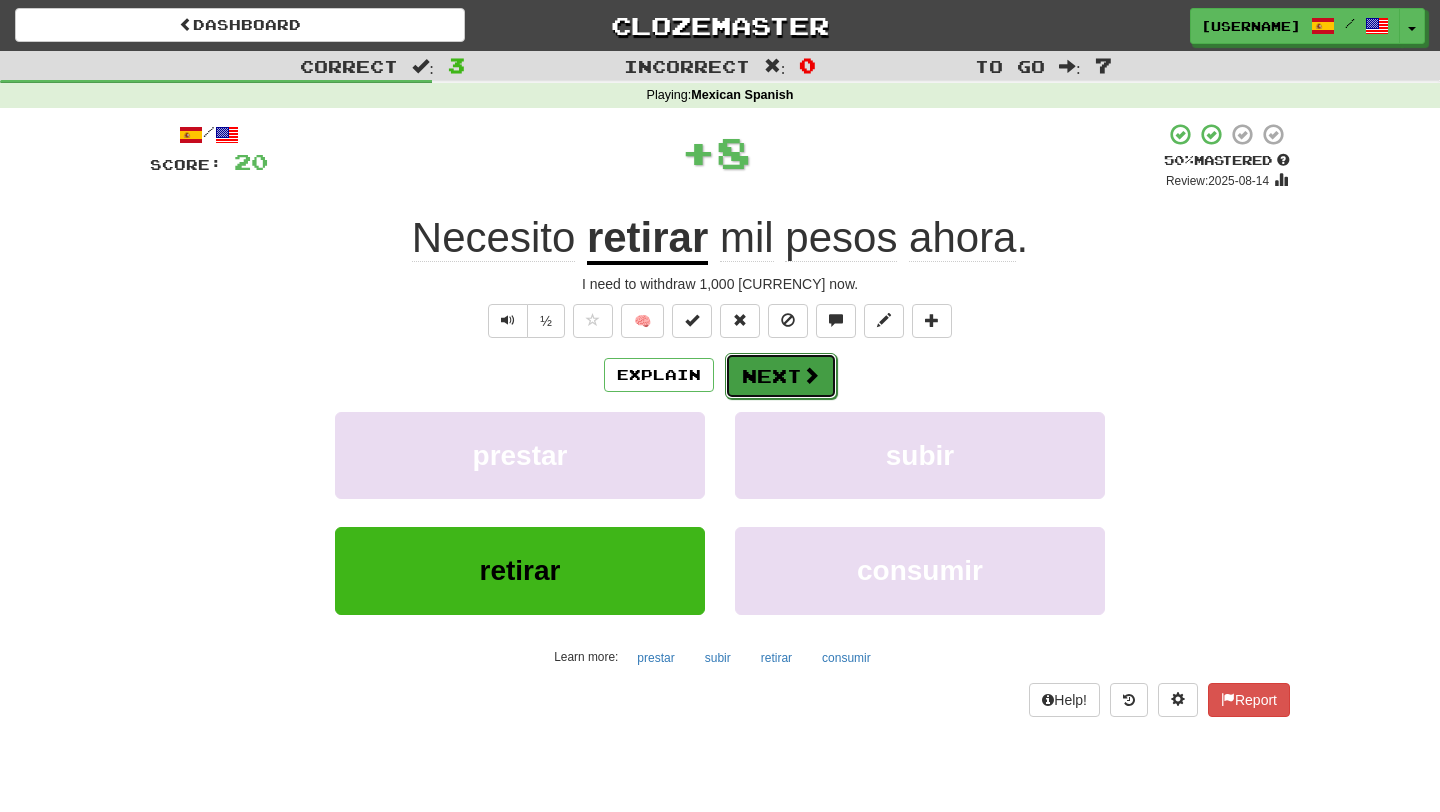 click at bounding box center (811, 375) 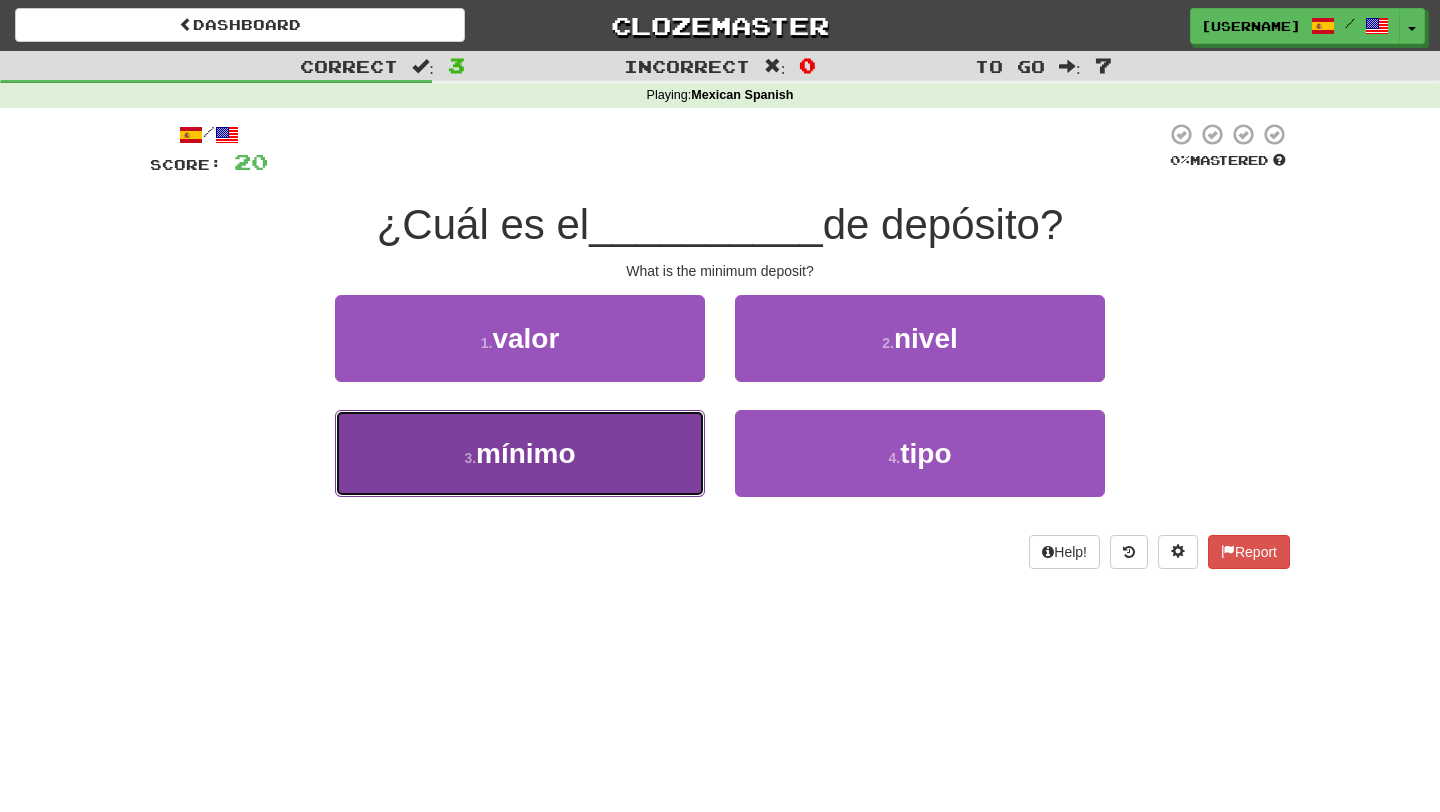 click on "3 .  mínimo" at bounding box center [520, 453] 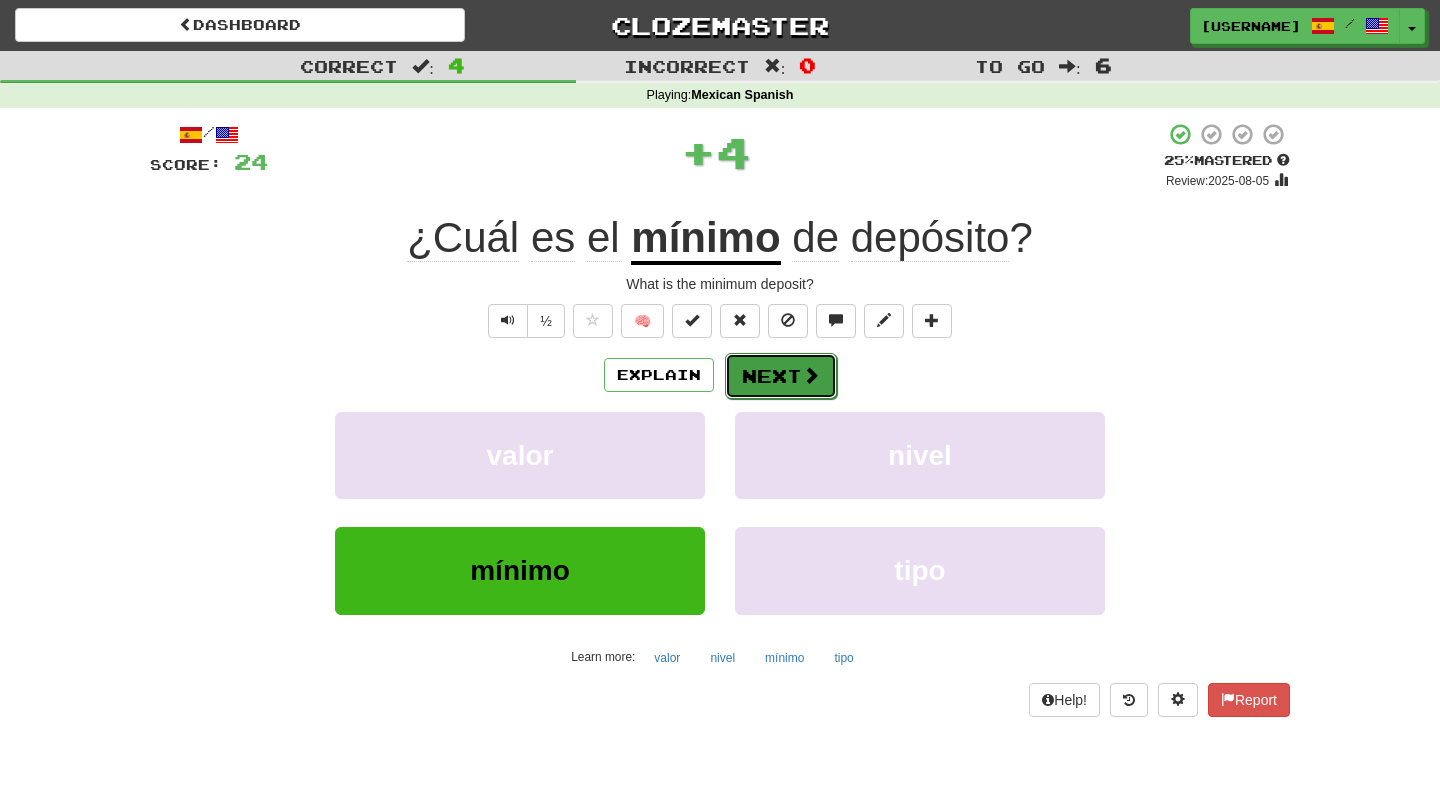 click at bounding box center [811, 375] 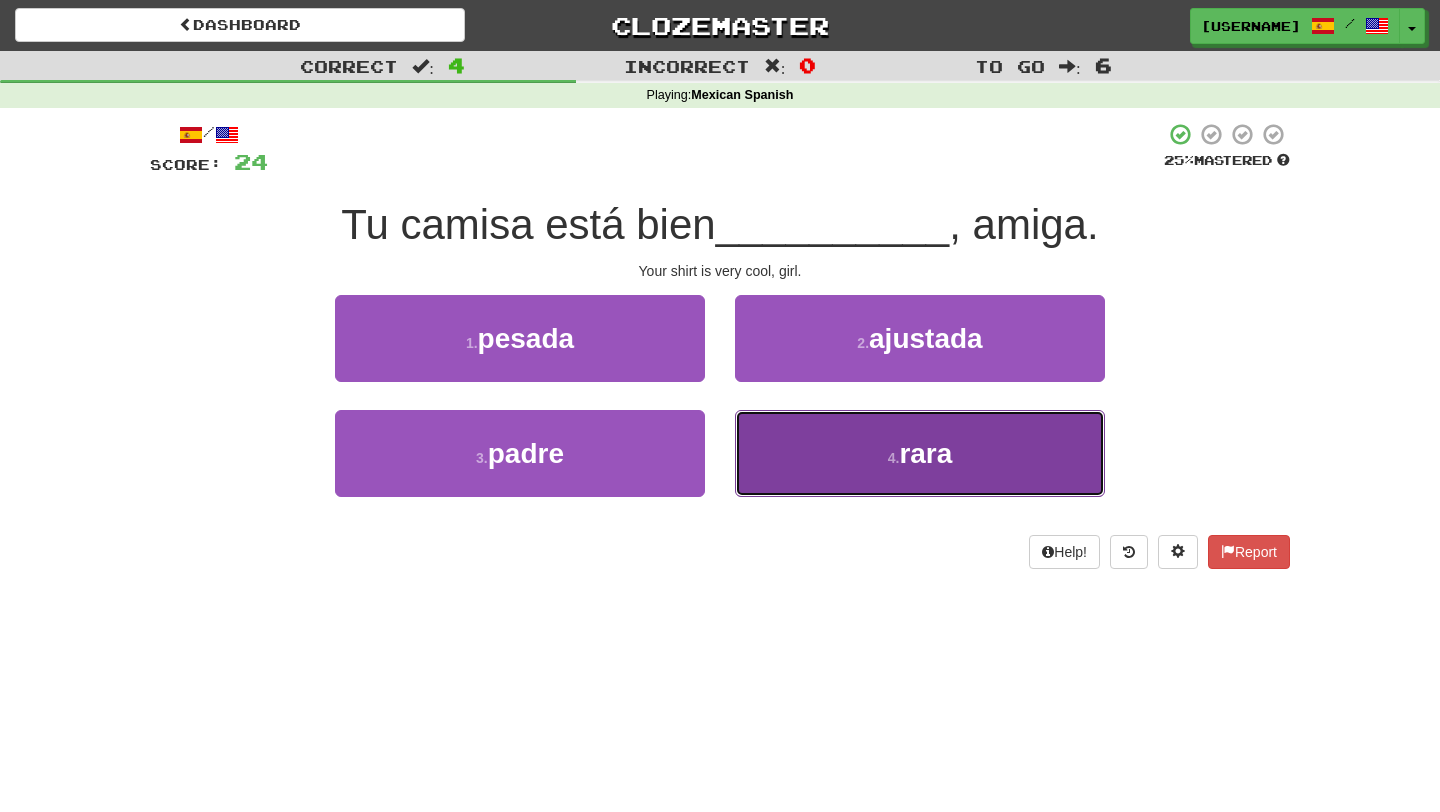 click on "4 .  rara" at bounding box center (920, 453) 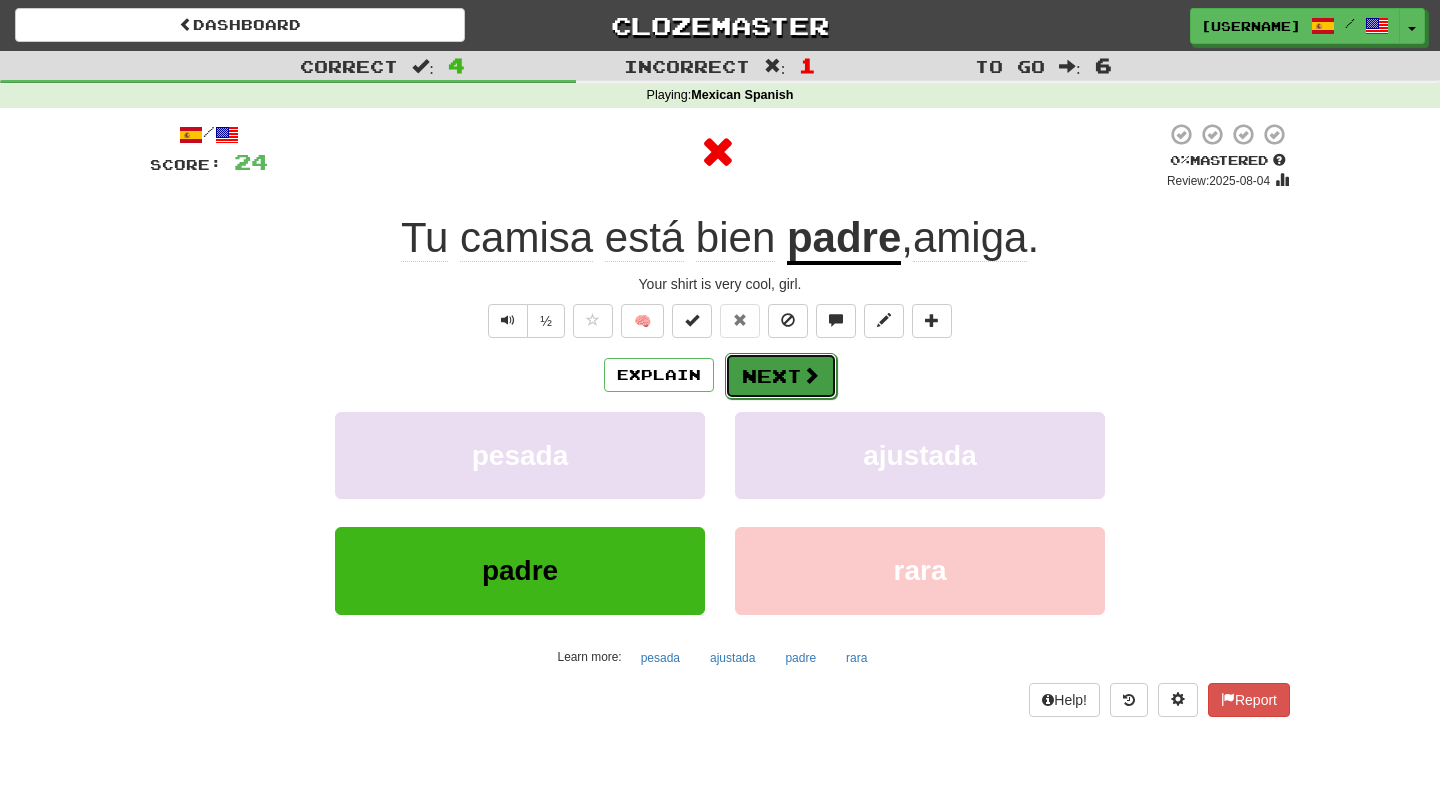 click on "Next" at bounding box center [781, 376] 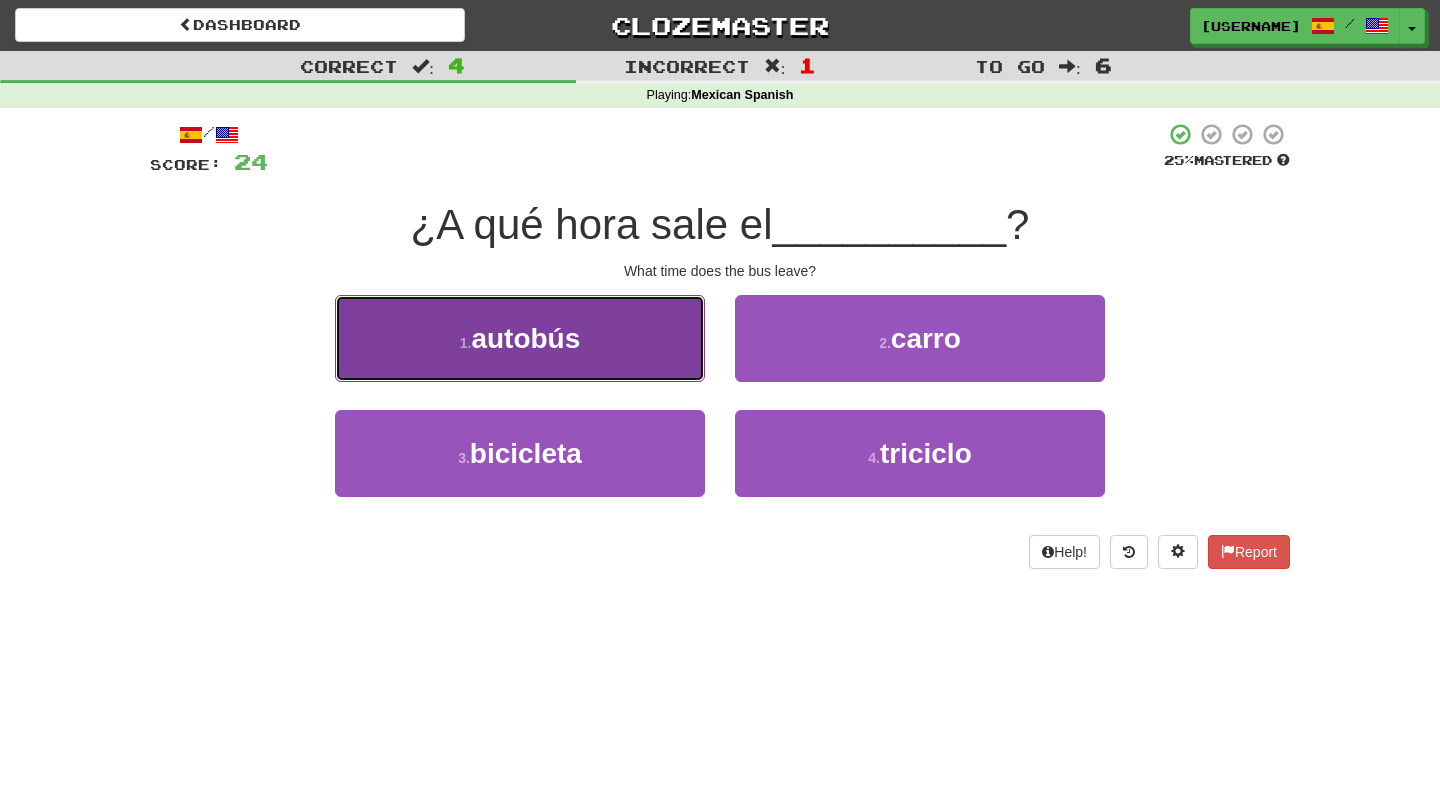 click on "1 .  autobús" at bounding box center (520, 338) 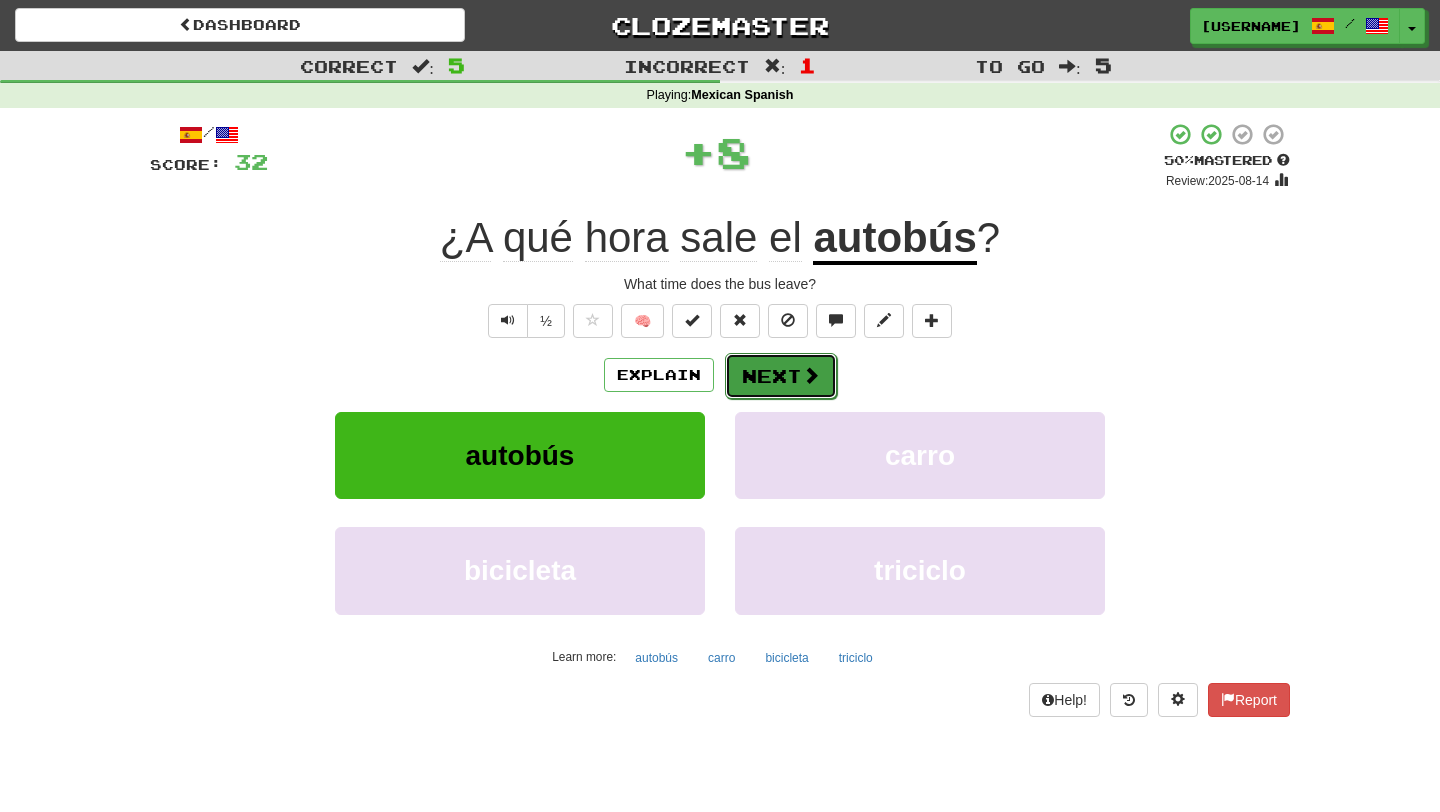click on "Next" at bounding box center [781, 376] 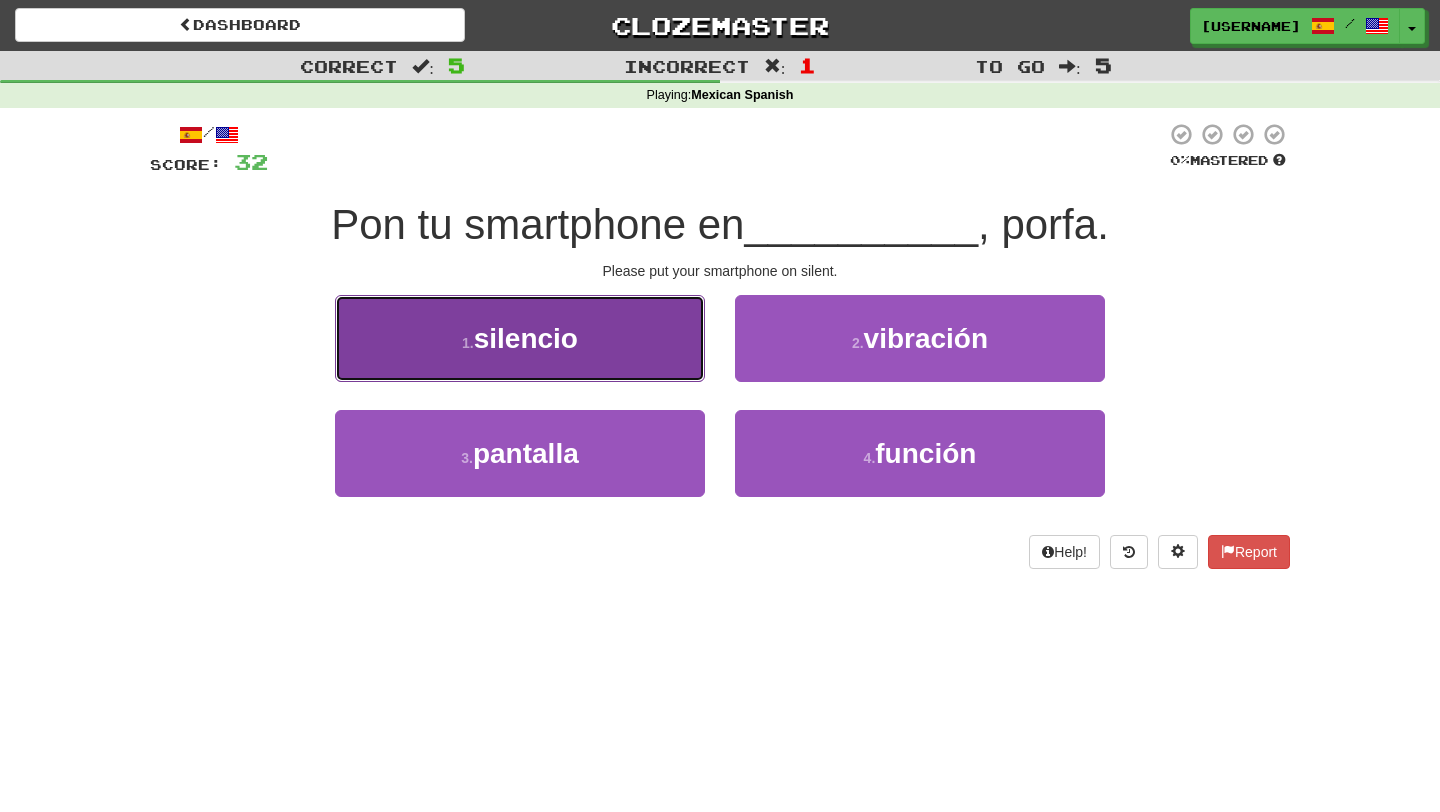 click on "1 .  silencio" at bounding box center (520, 338) 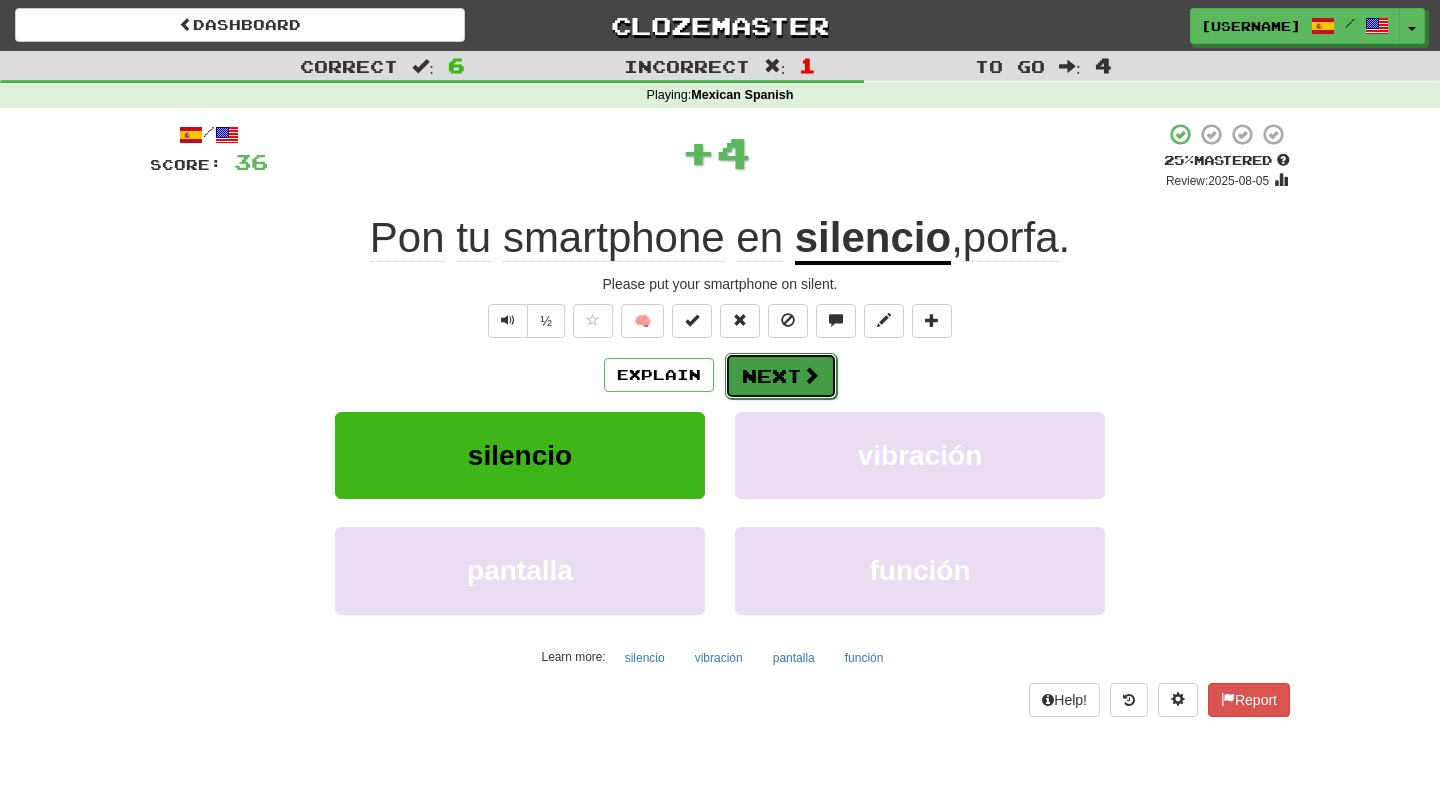 click at bounding box center (811, 375) 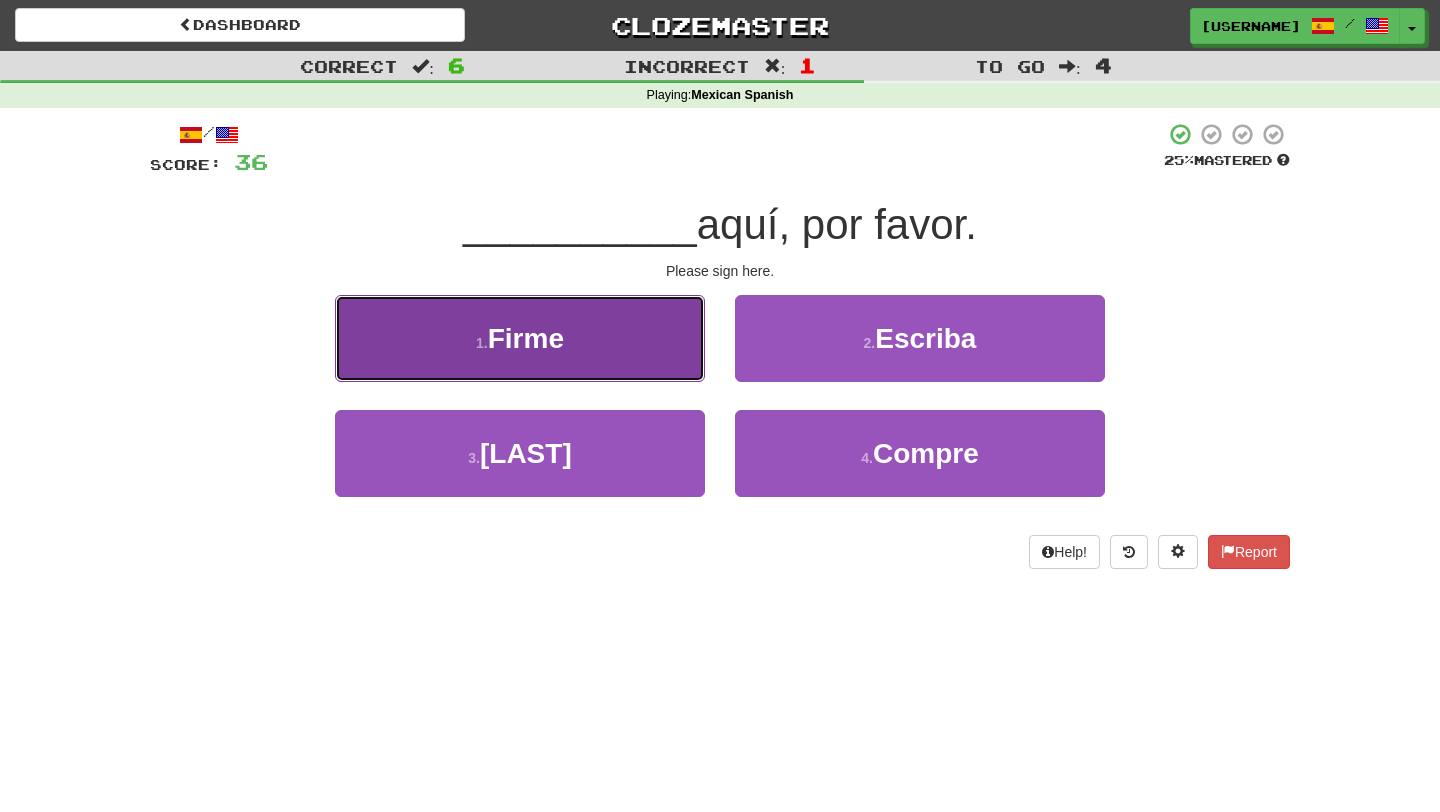 click on "1 .  Firme" at bounding box center (520, 338) 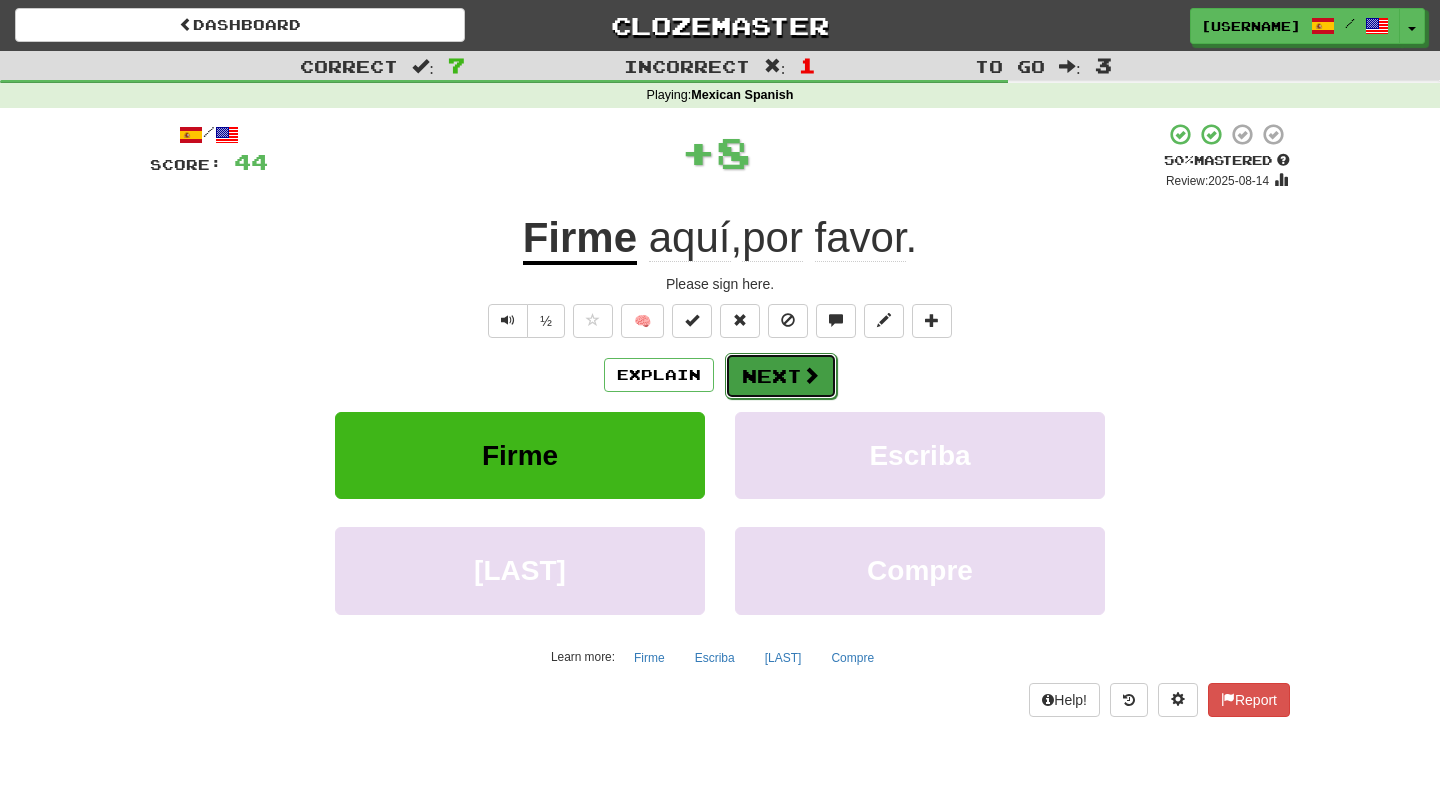 click on "Next" at bounding box center (781, 376) 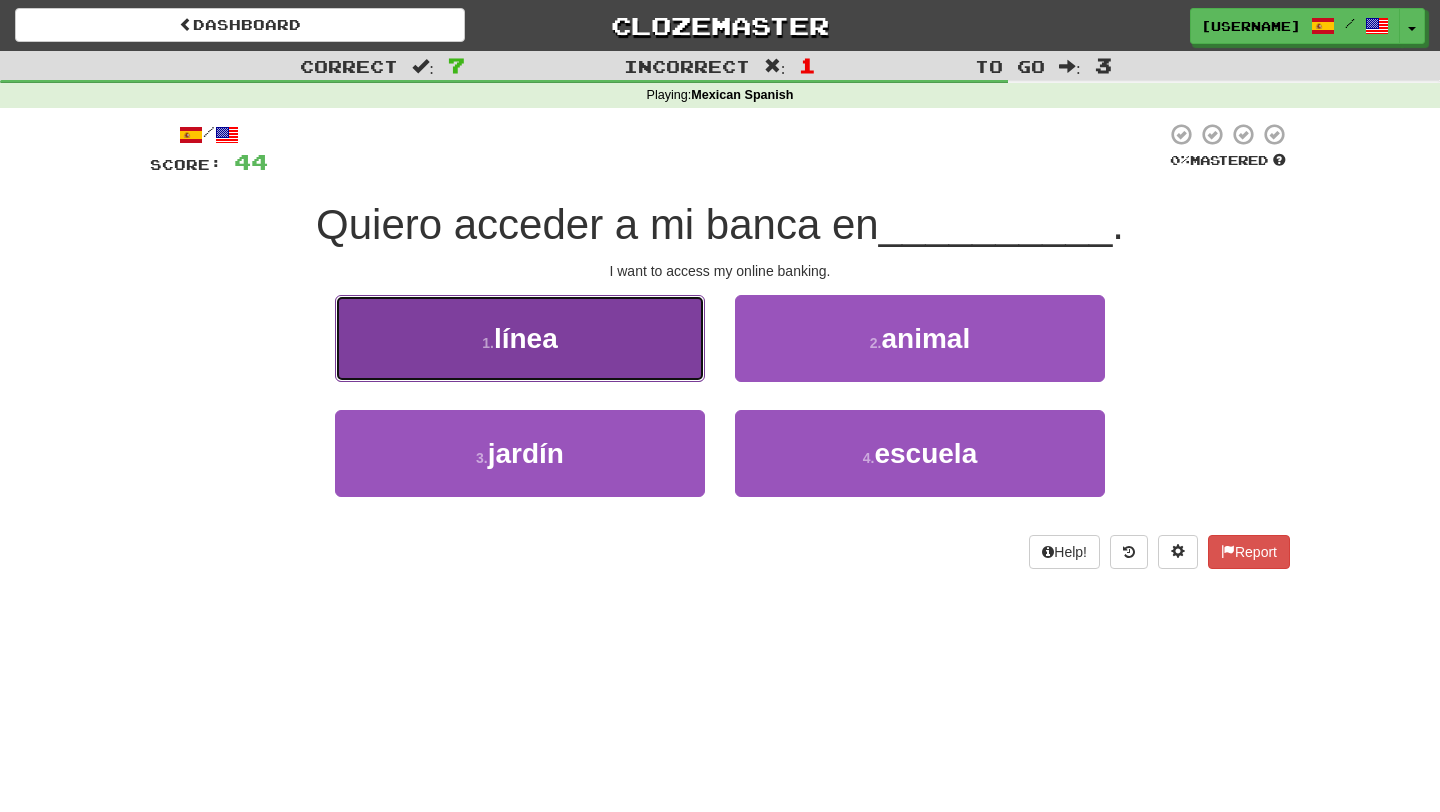 click on "1 .  línea" at bounding box center [520, 338] 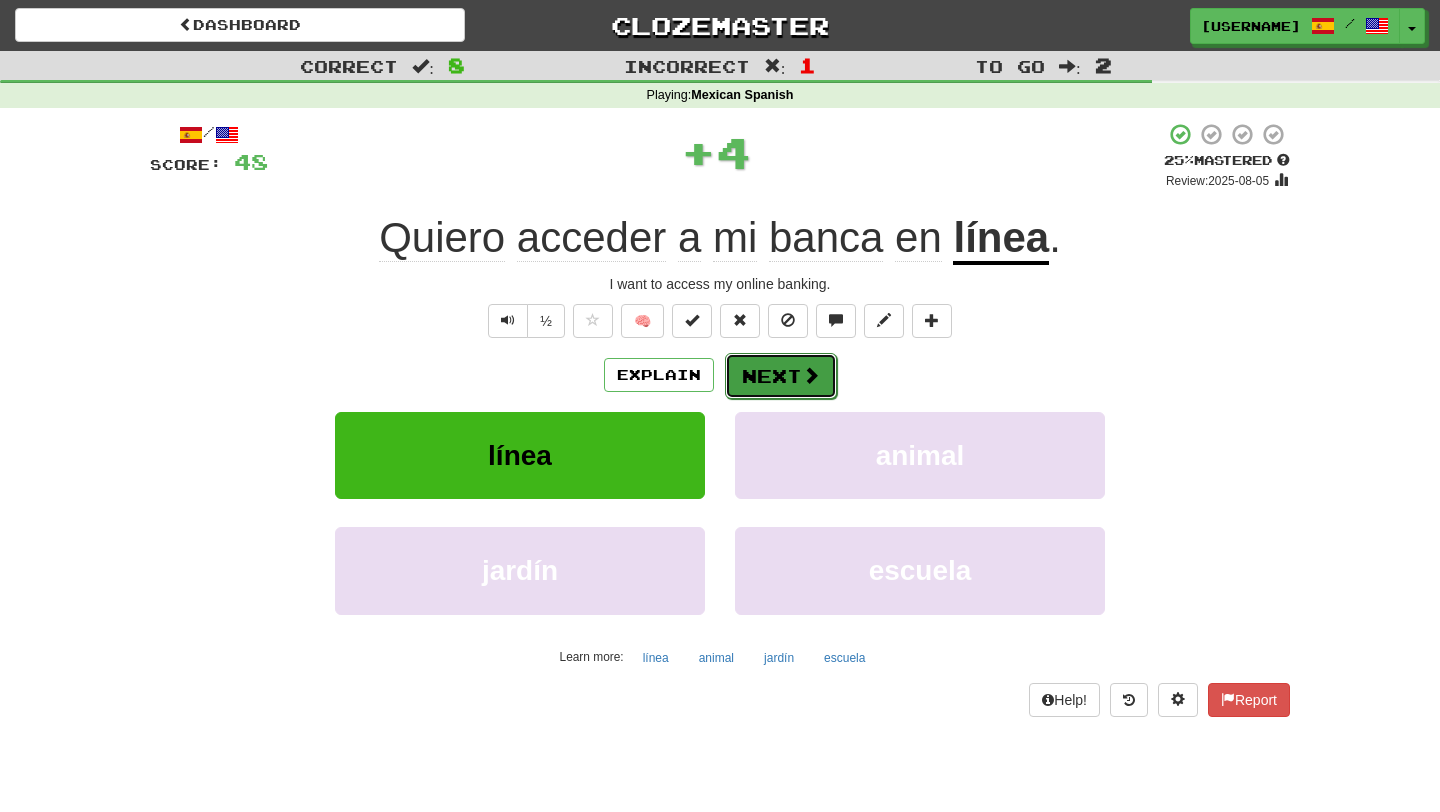 click on "Next" at bounding box center (781, 376) 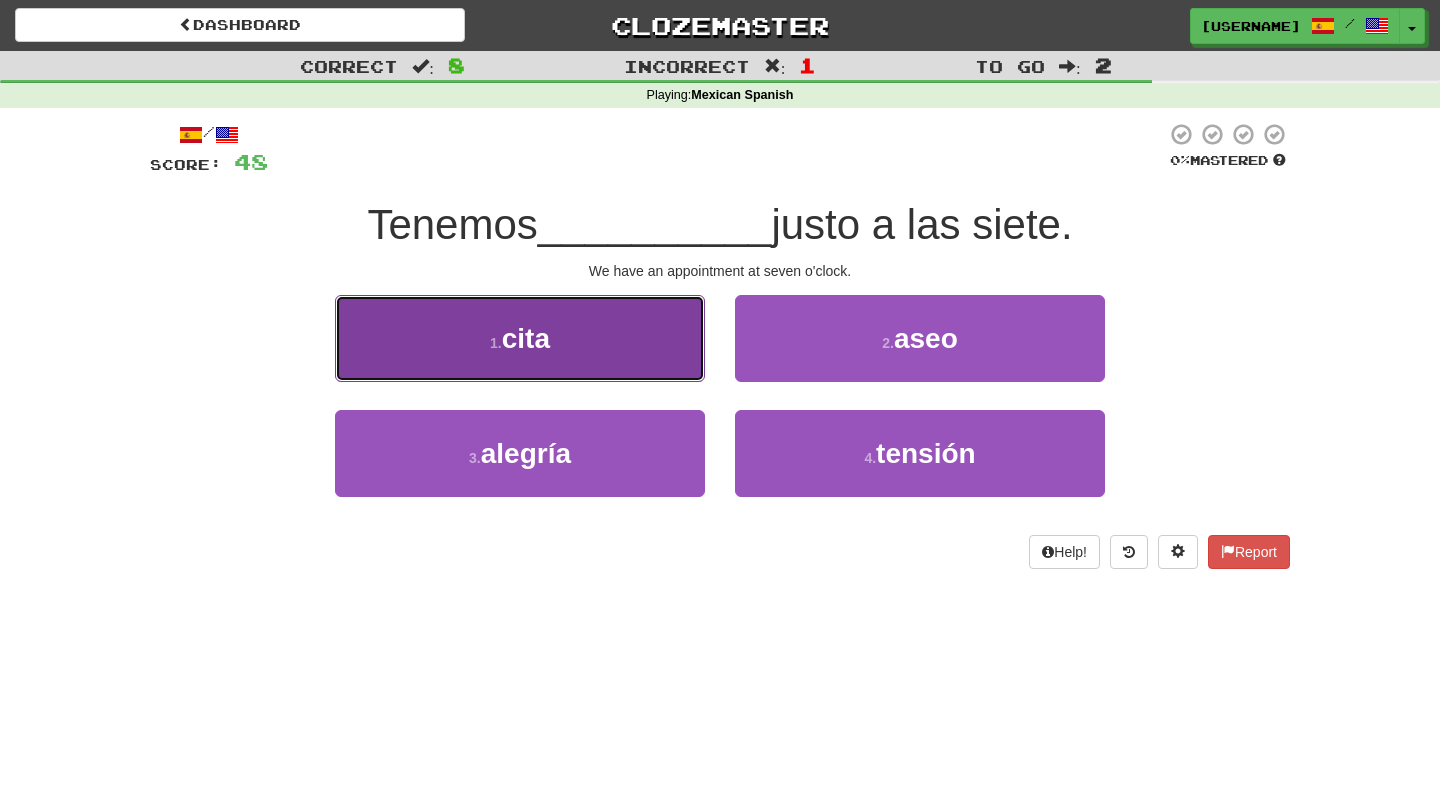 click on "1 .  cita" at bounding box center [520, 338] 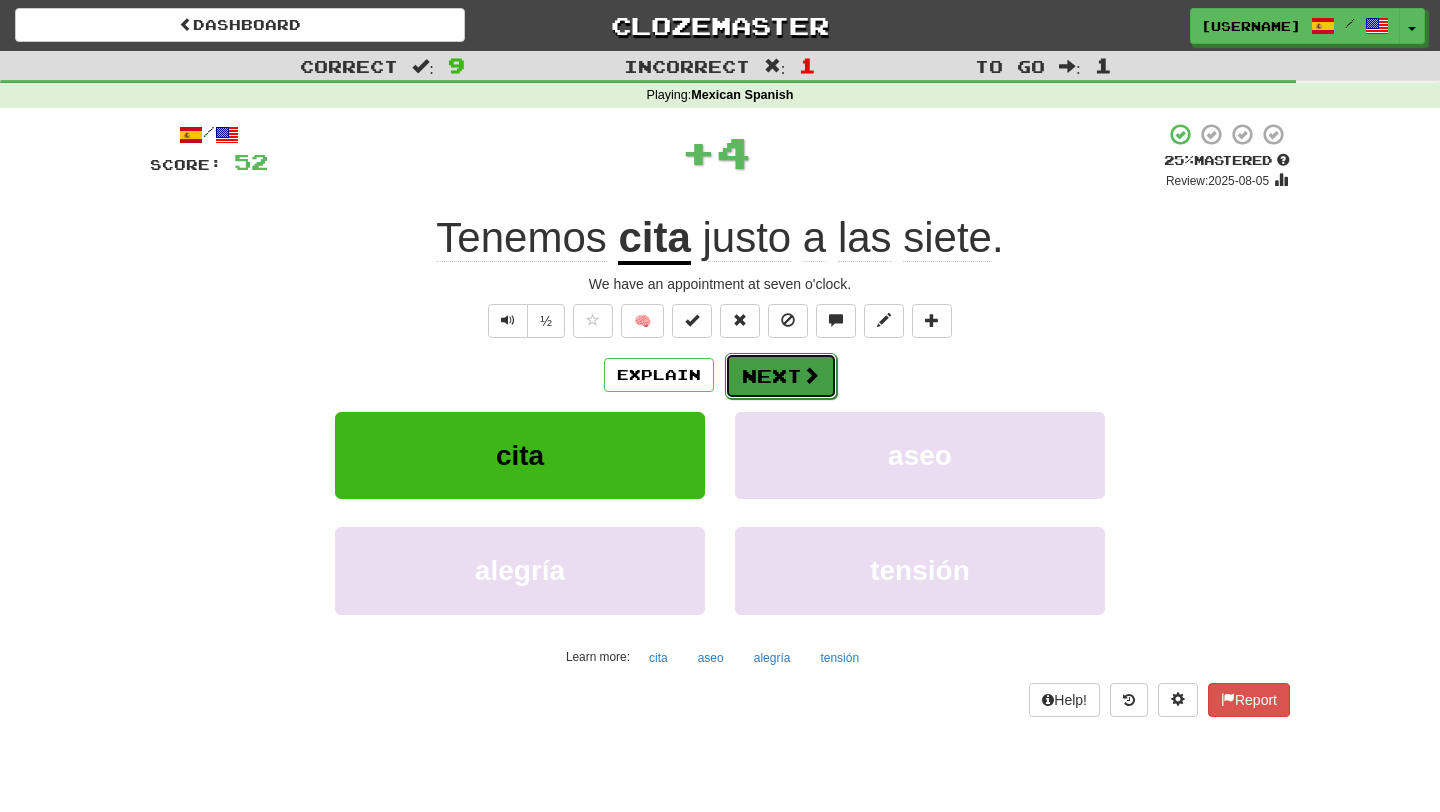 click on "Next" at bounding box center [781, 376] 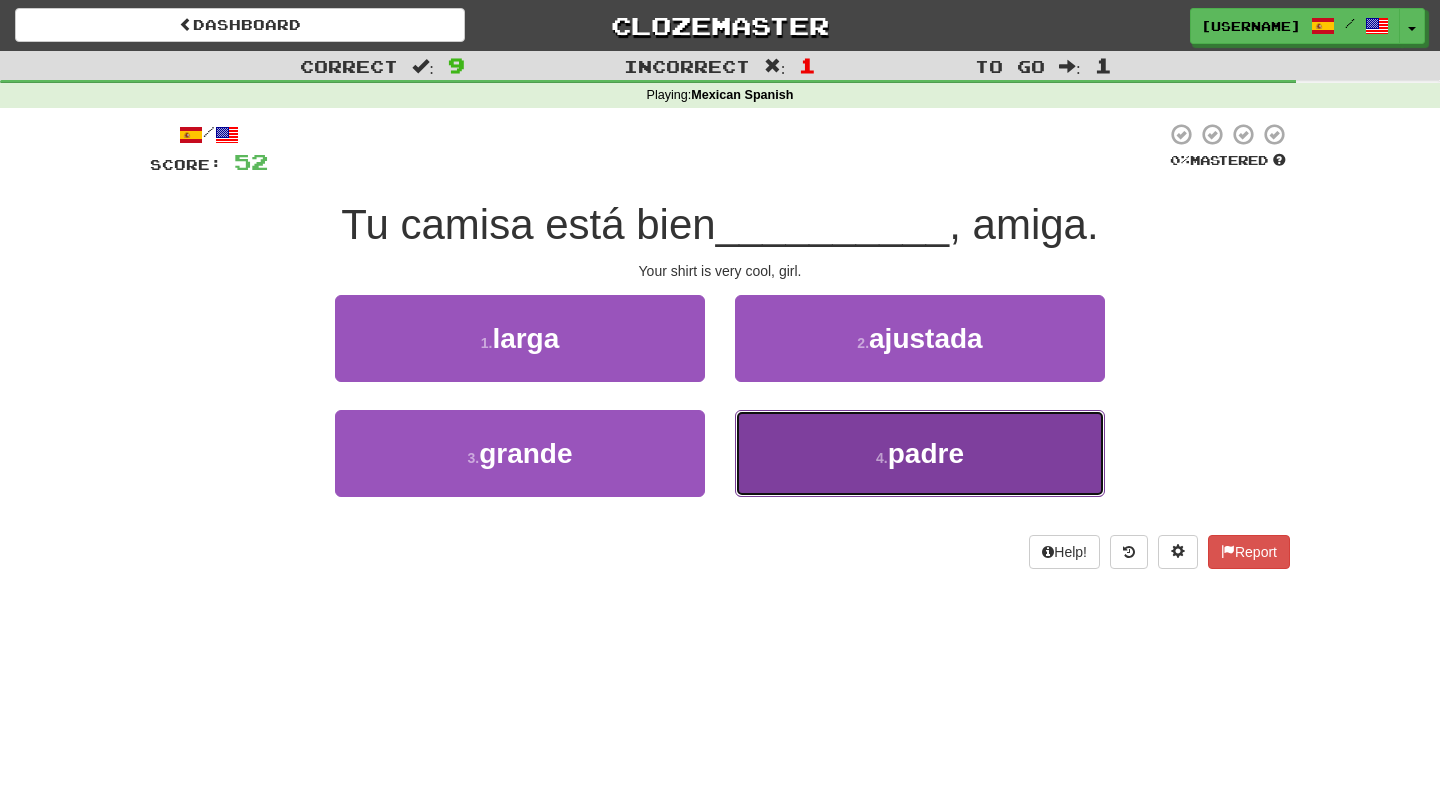 click on "4 .  padre" at bounding box center (920, 453) 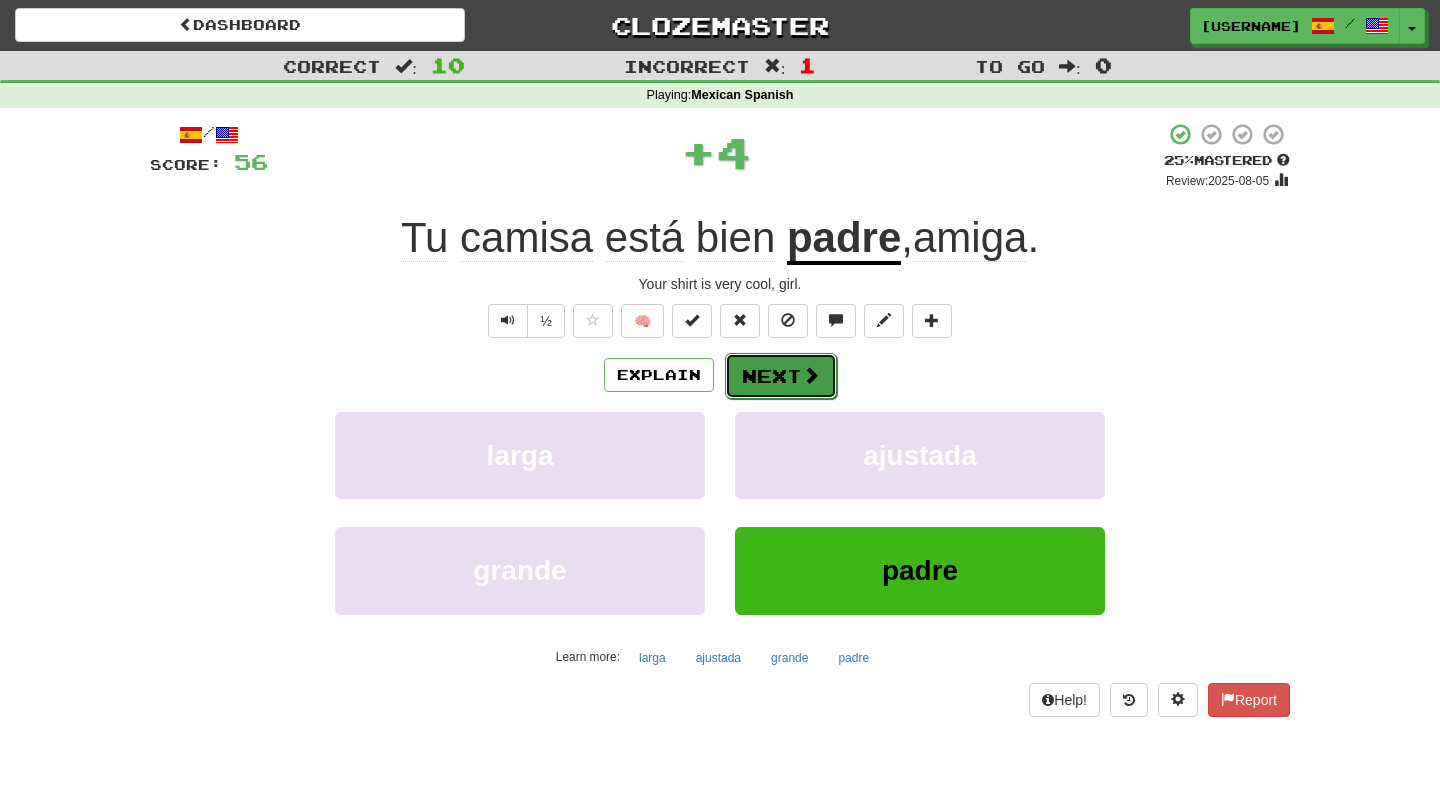 click on "Next" at bounding box center [781, 376] 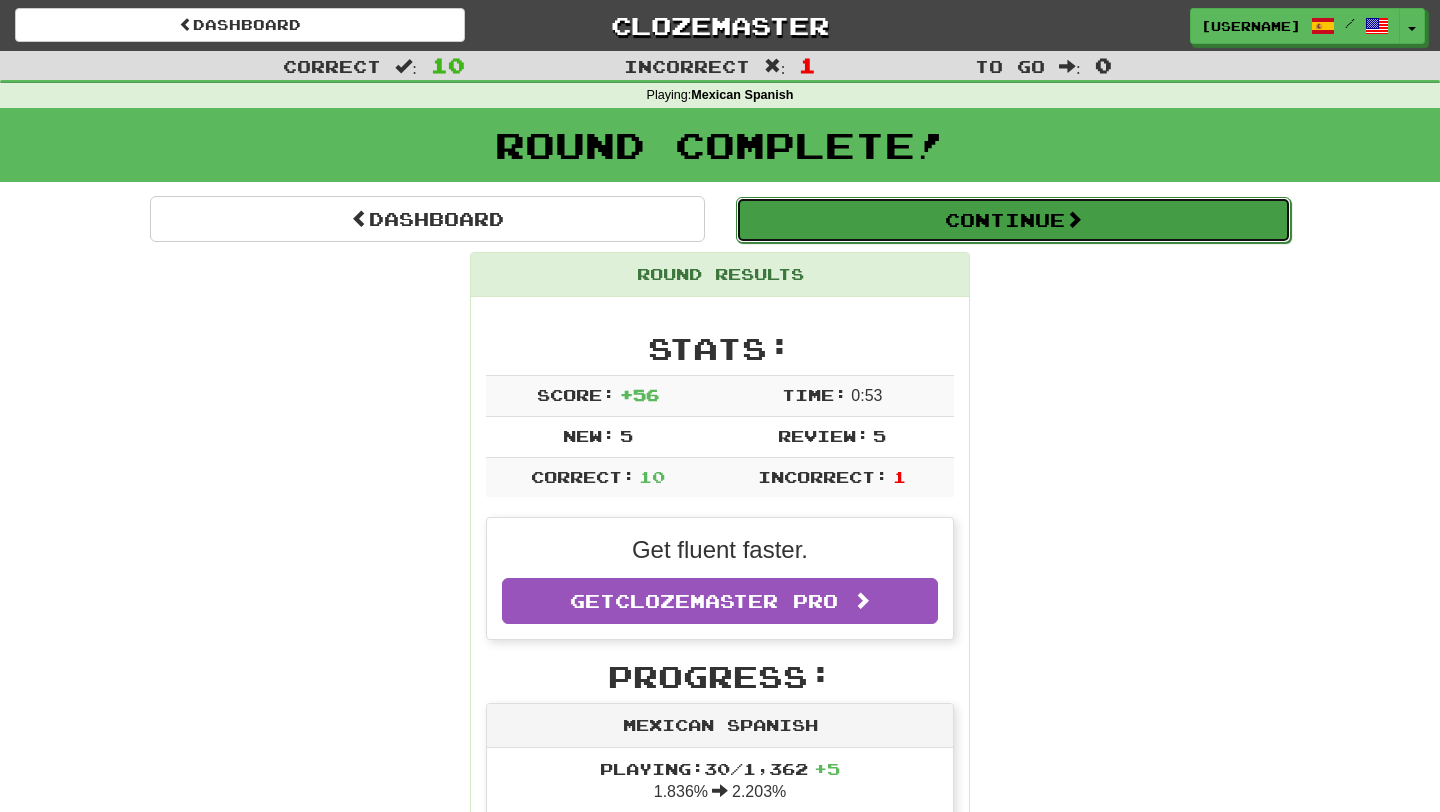 click on "Continue" at bounding box center (1013, 220) 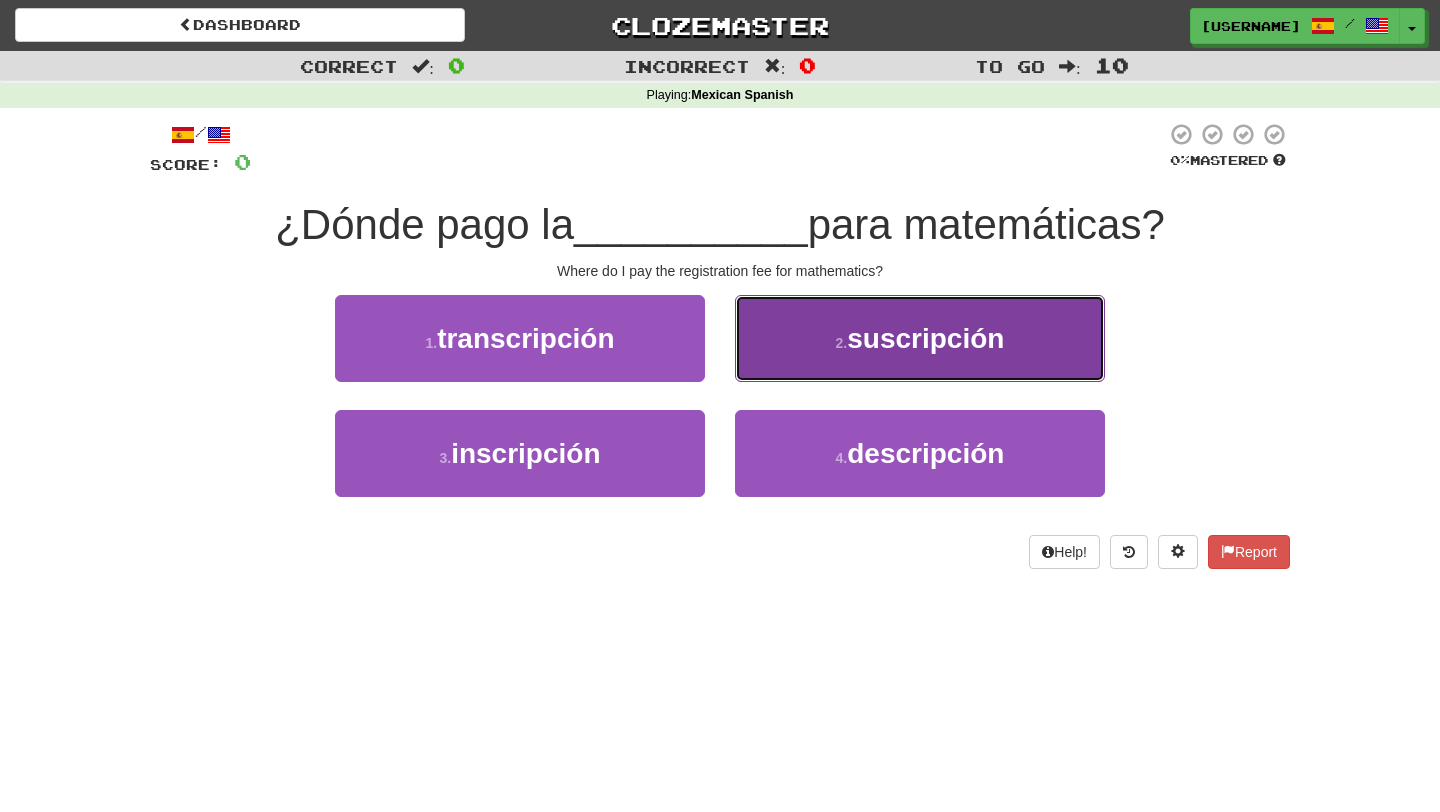 click on "2 .  suscripción" at bounding box center [920, 338] 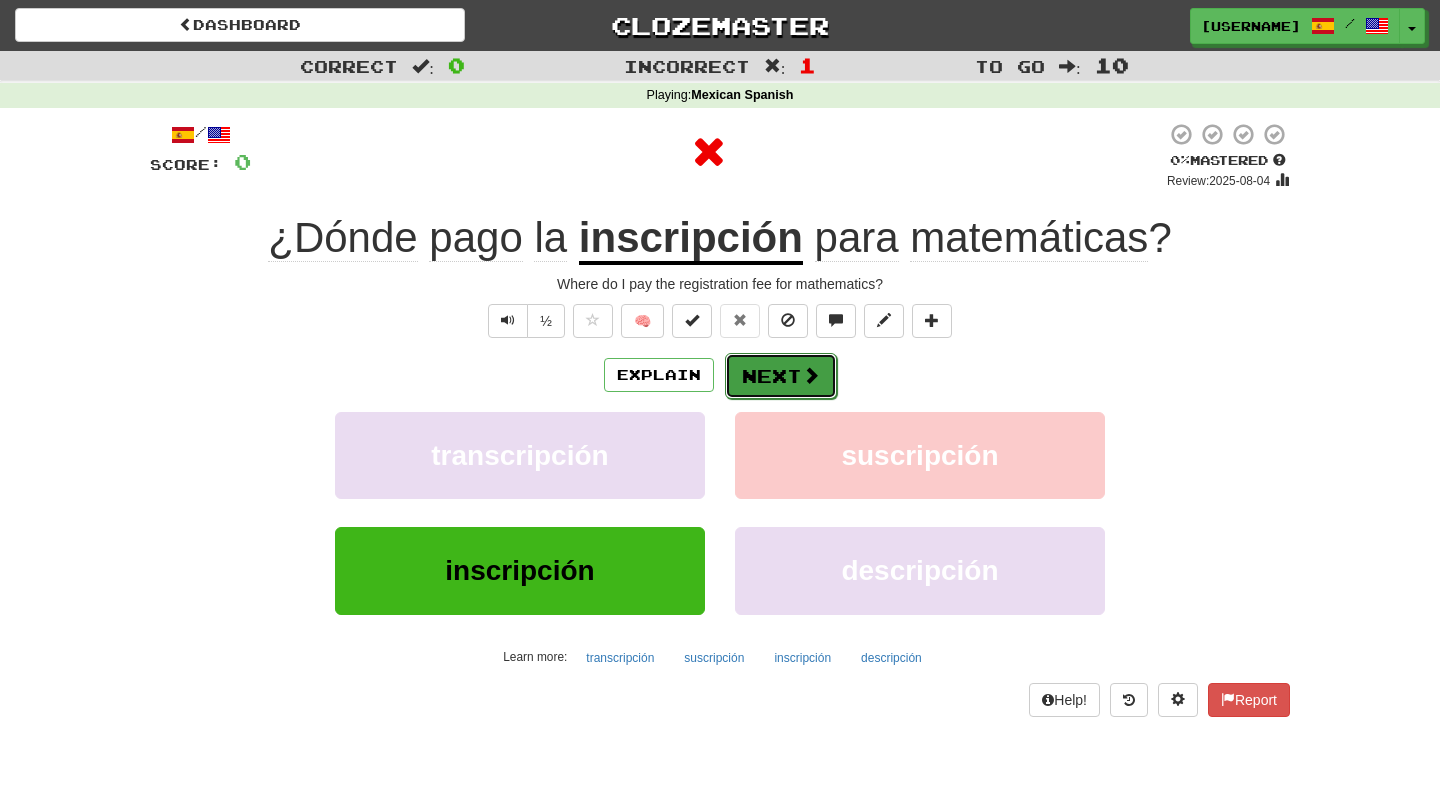 click on "Next" at bounding box center [781, 376] 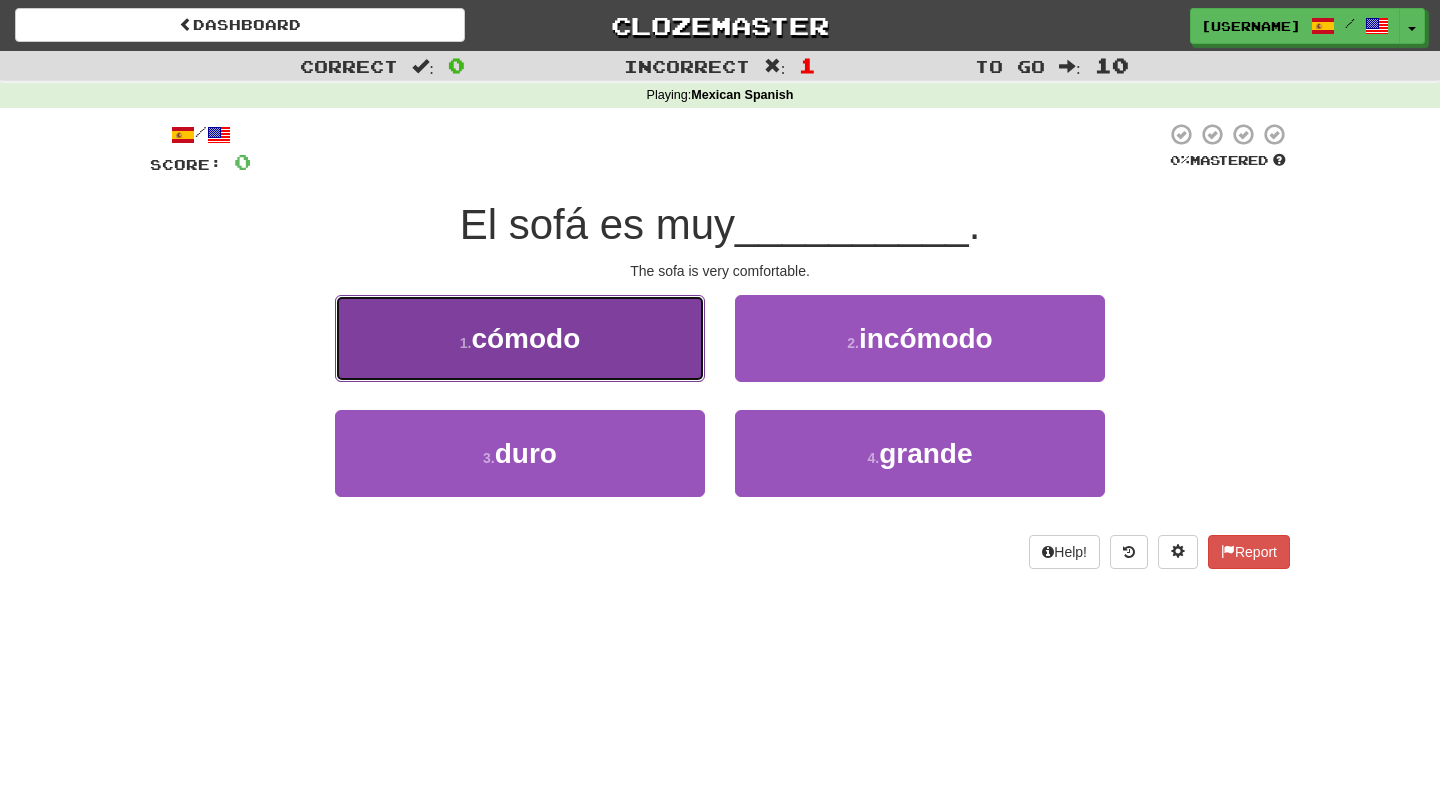 click on "1 .  cómodo" at bounding box center [520, 338] 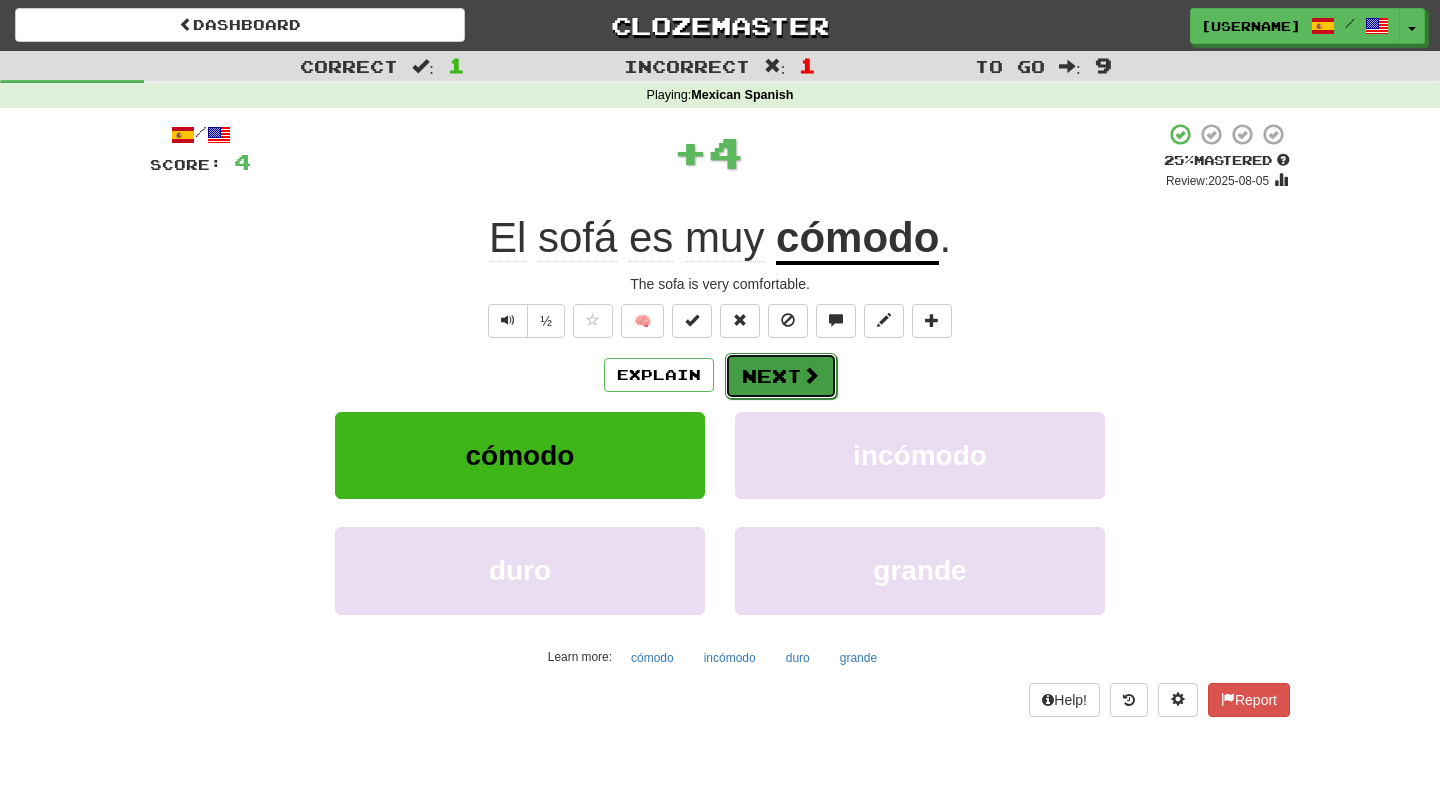 click on "Next" at bounding box center (781, 376) 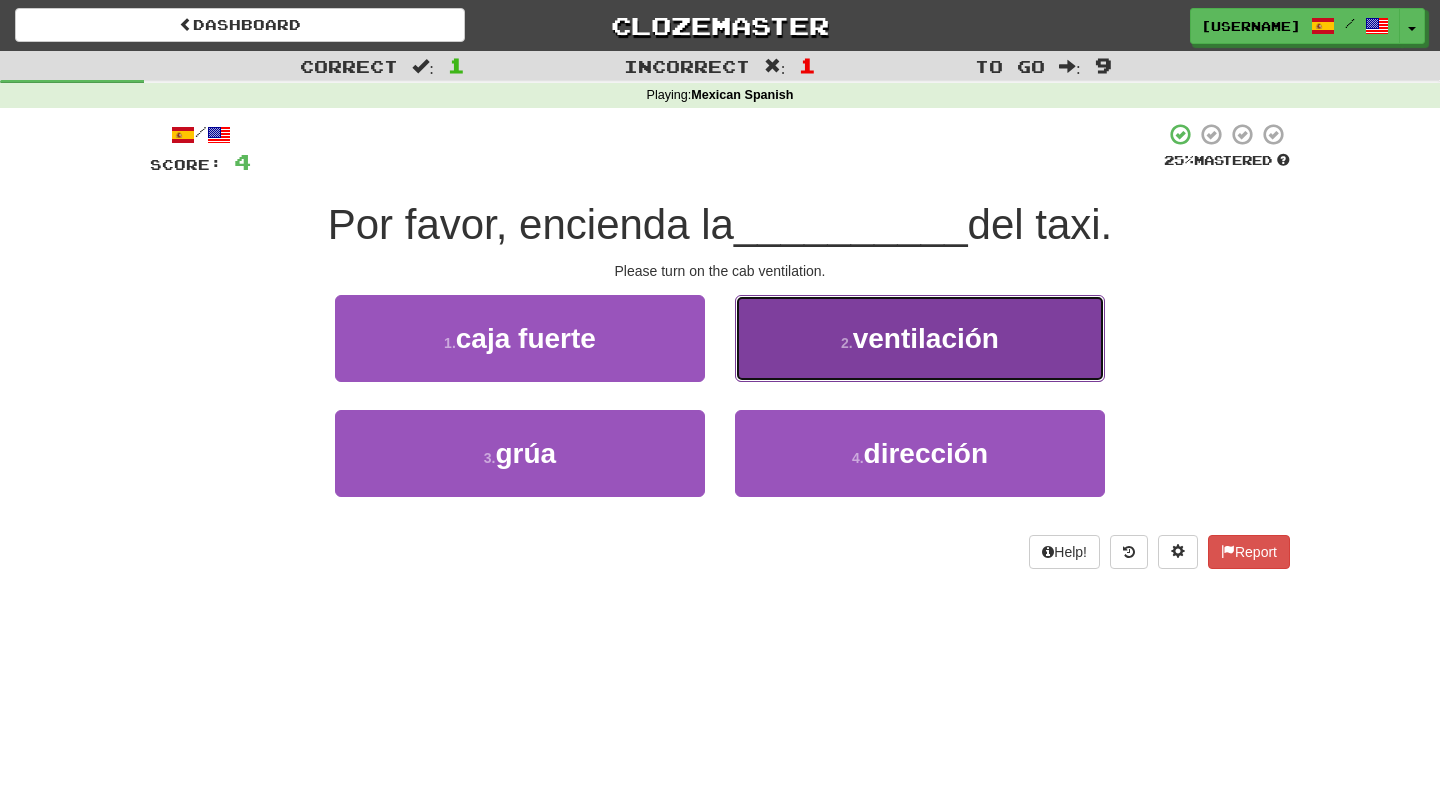 click on "2 .  ventilación" at bounding box center [920, 338] 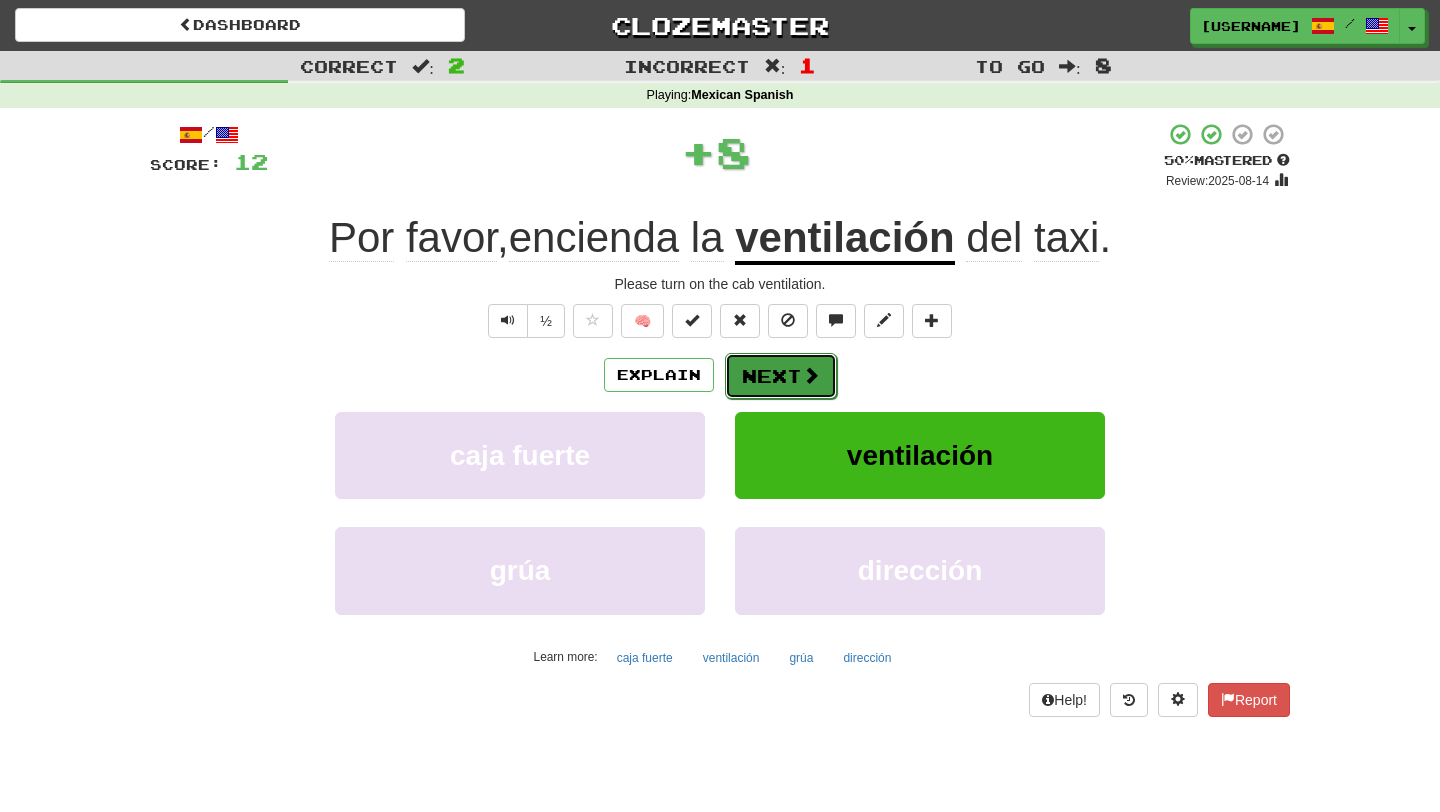 click on "Next" at bounding box center (781, 376) 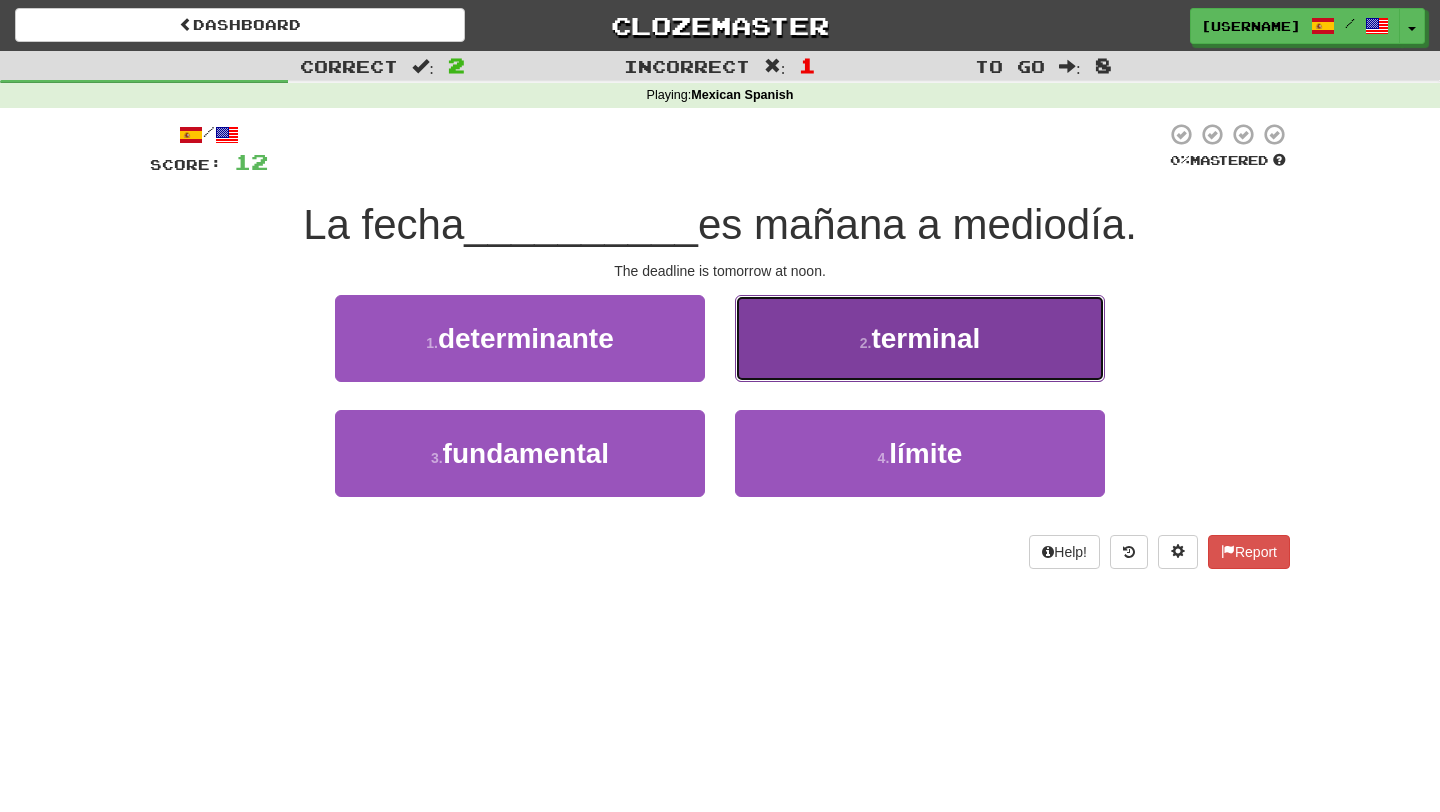 click on "2 .  terminal" at bounding box center (920, 338) 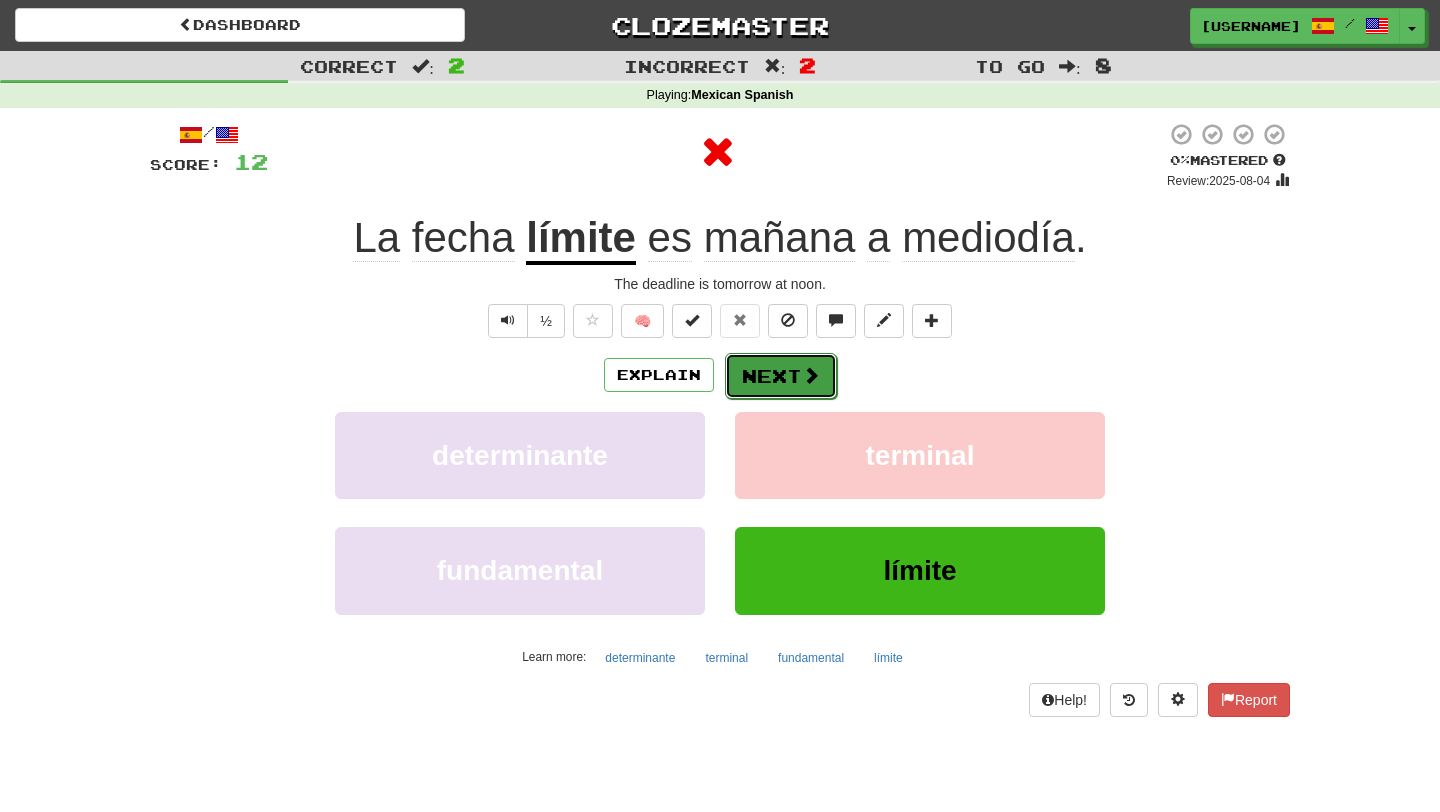 click on "Next" at bounding box center [781, 376] 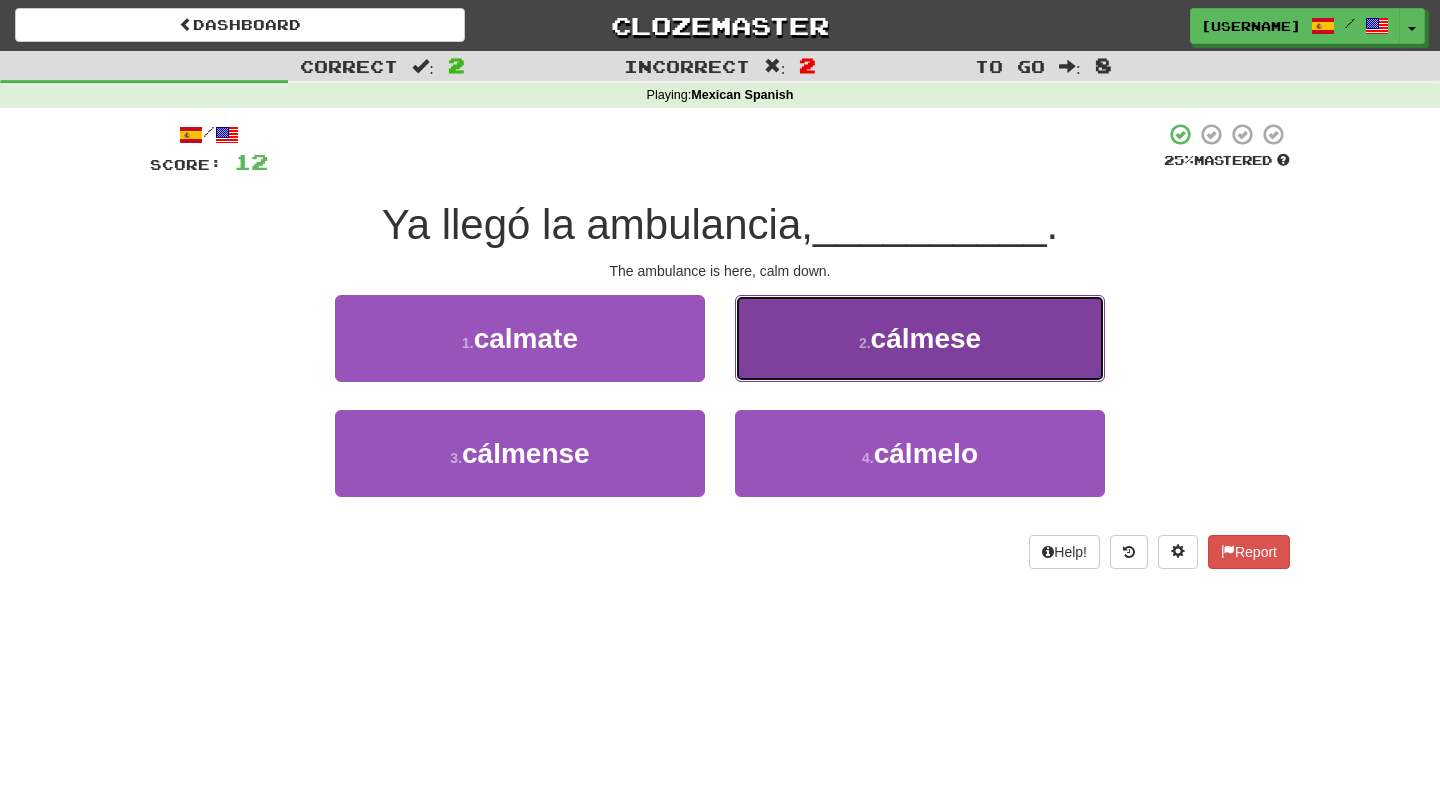 click on "2 .  cálmese" at bounding box center (920, 338) 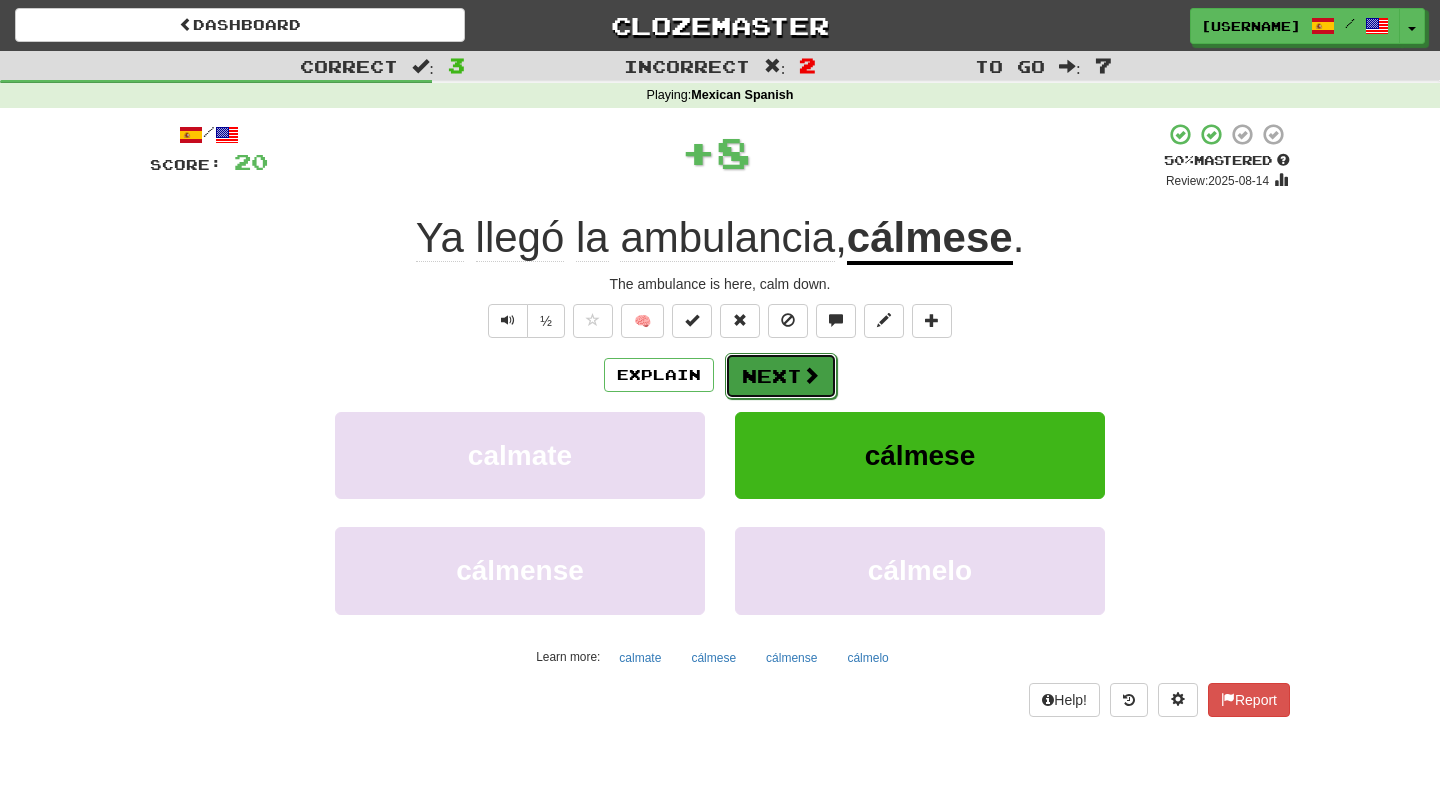 click on "Next" at bounding box center (781, 376) 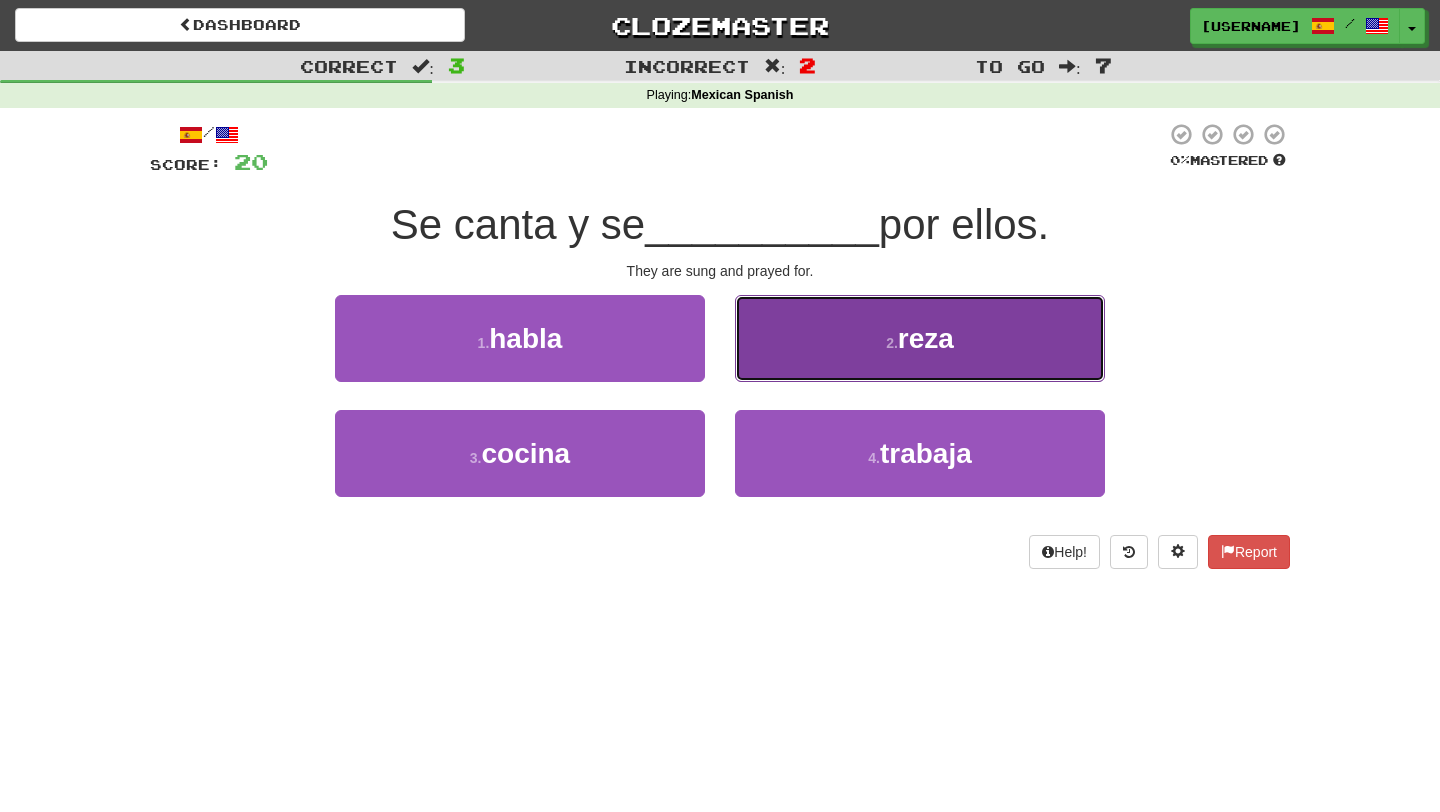 click on "2 .  reza" at bounding box center [920, 338] 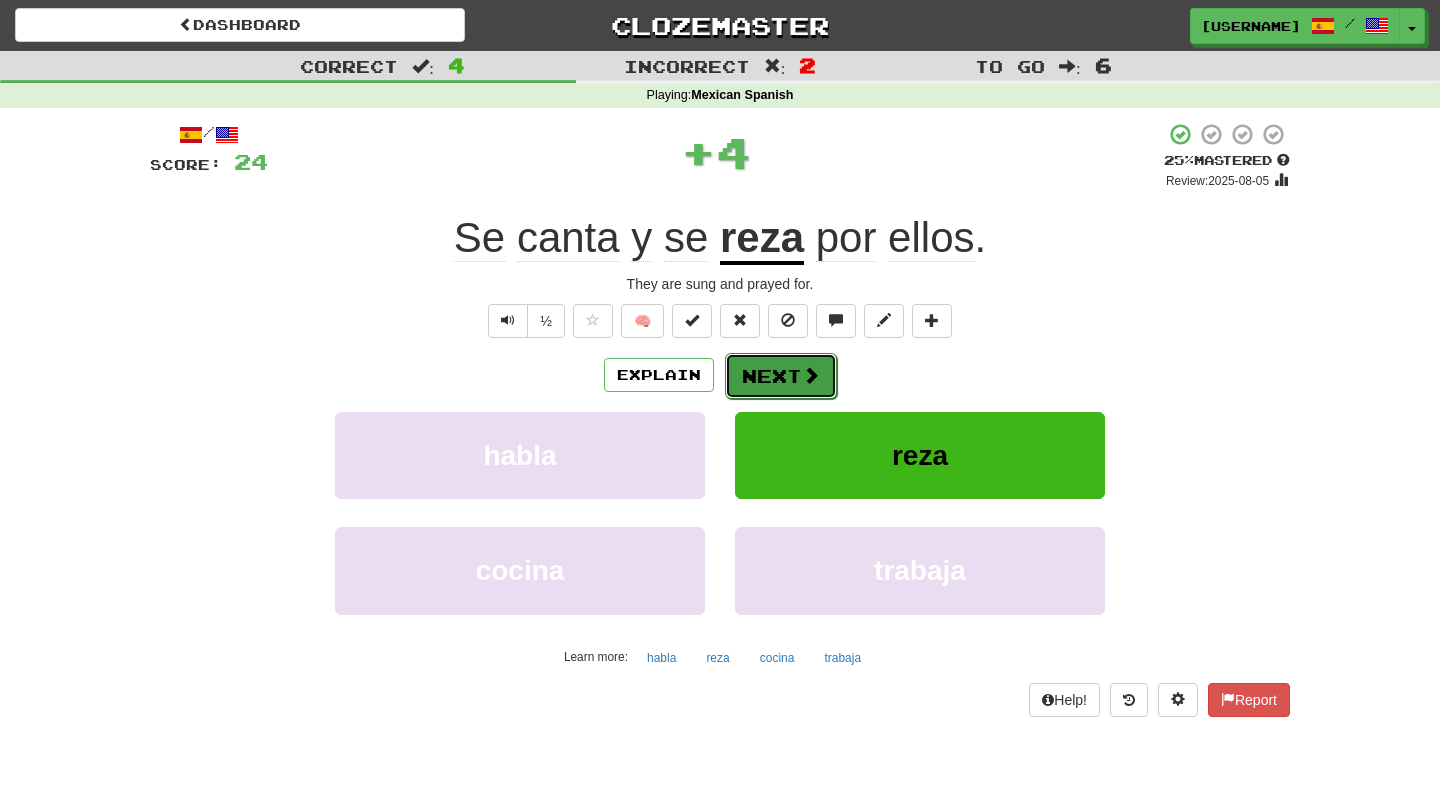 click on "Next" at bounding box center [781, 376] 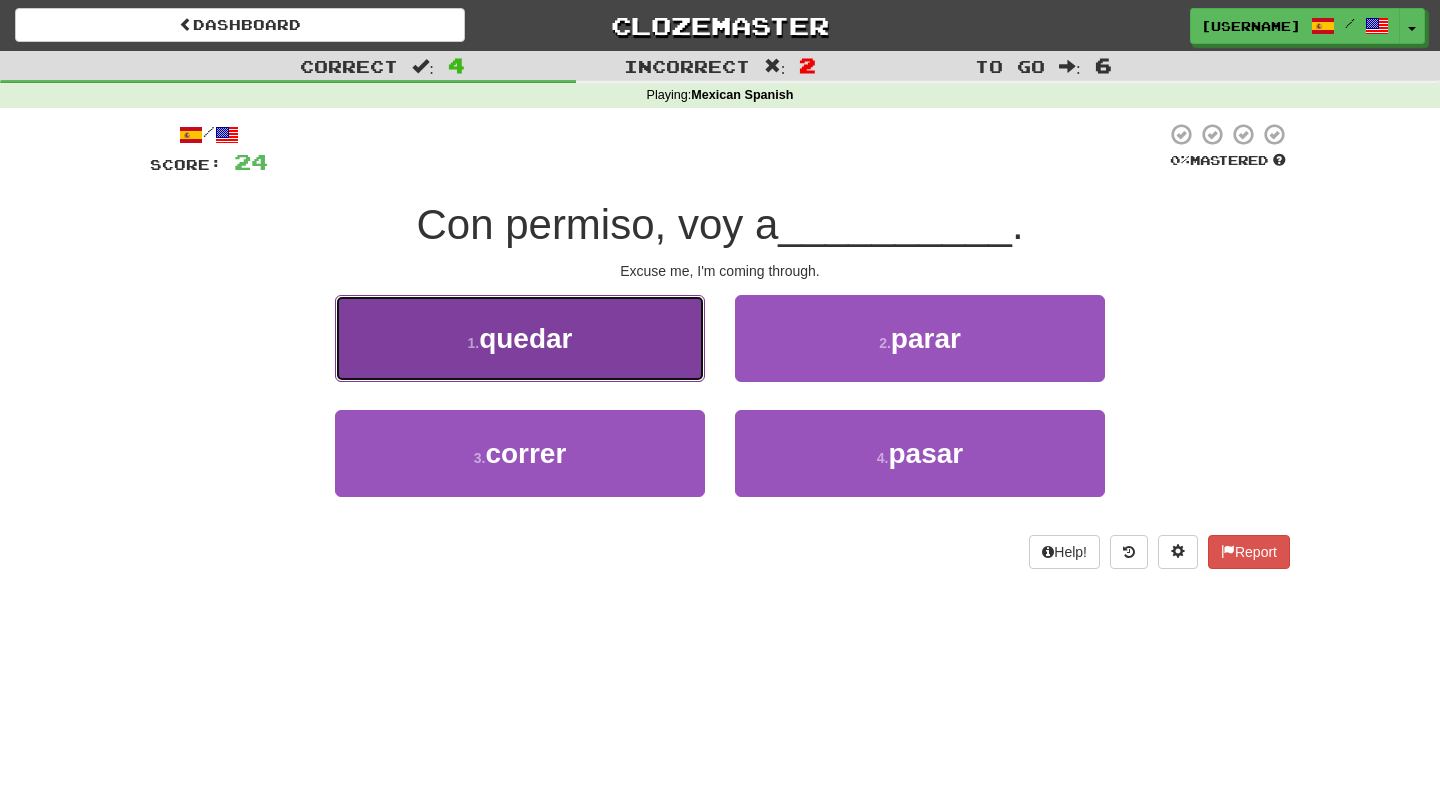 click on "1 .  quedar" at bounding box center [520, 338] 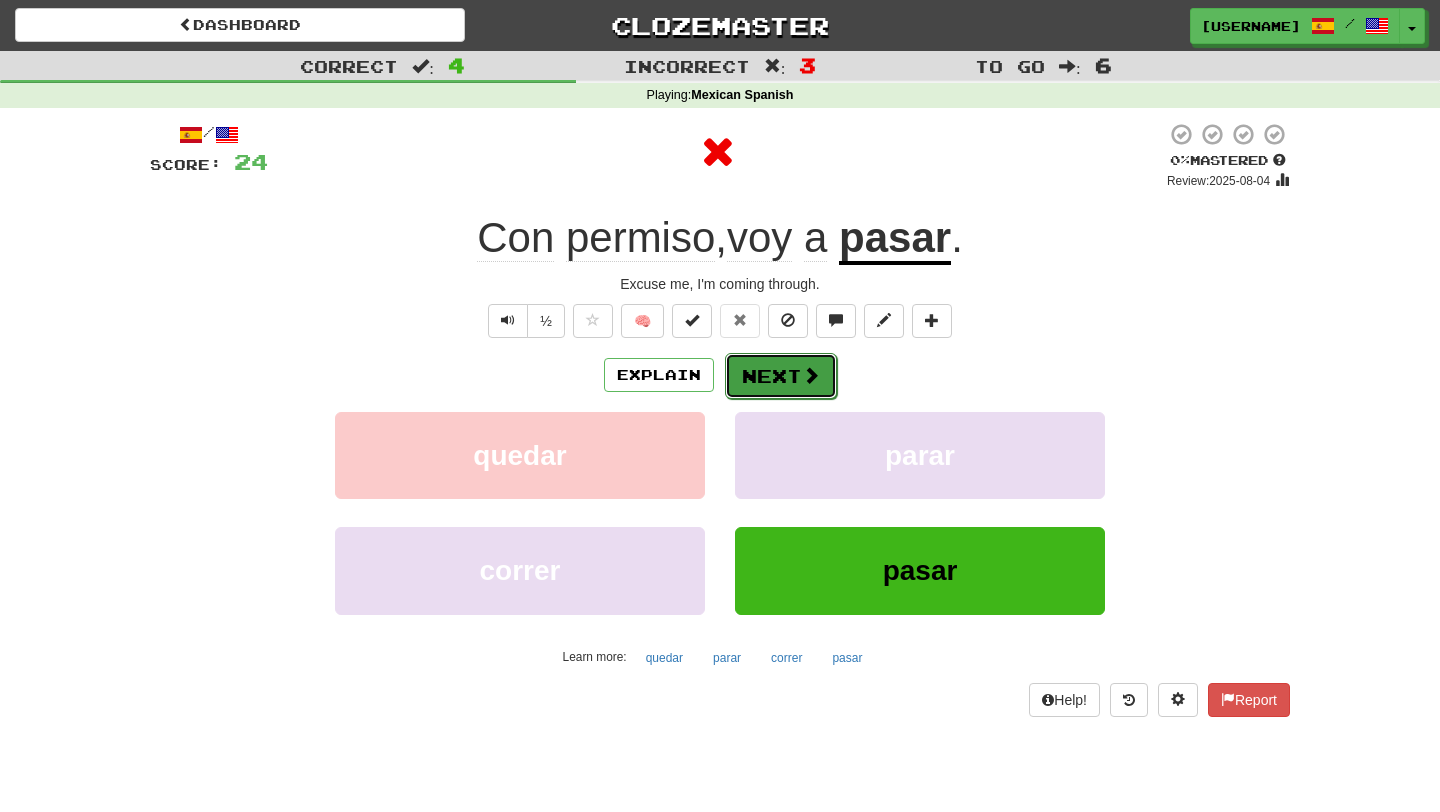 click on "Next" at bounding box center [781, 376] 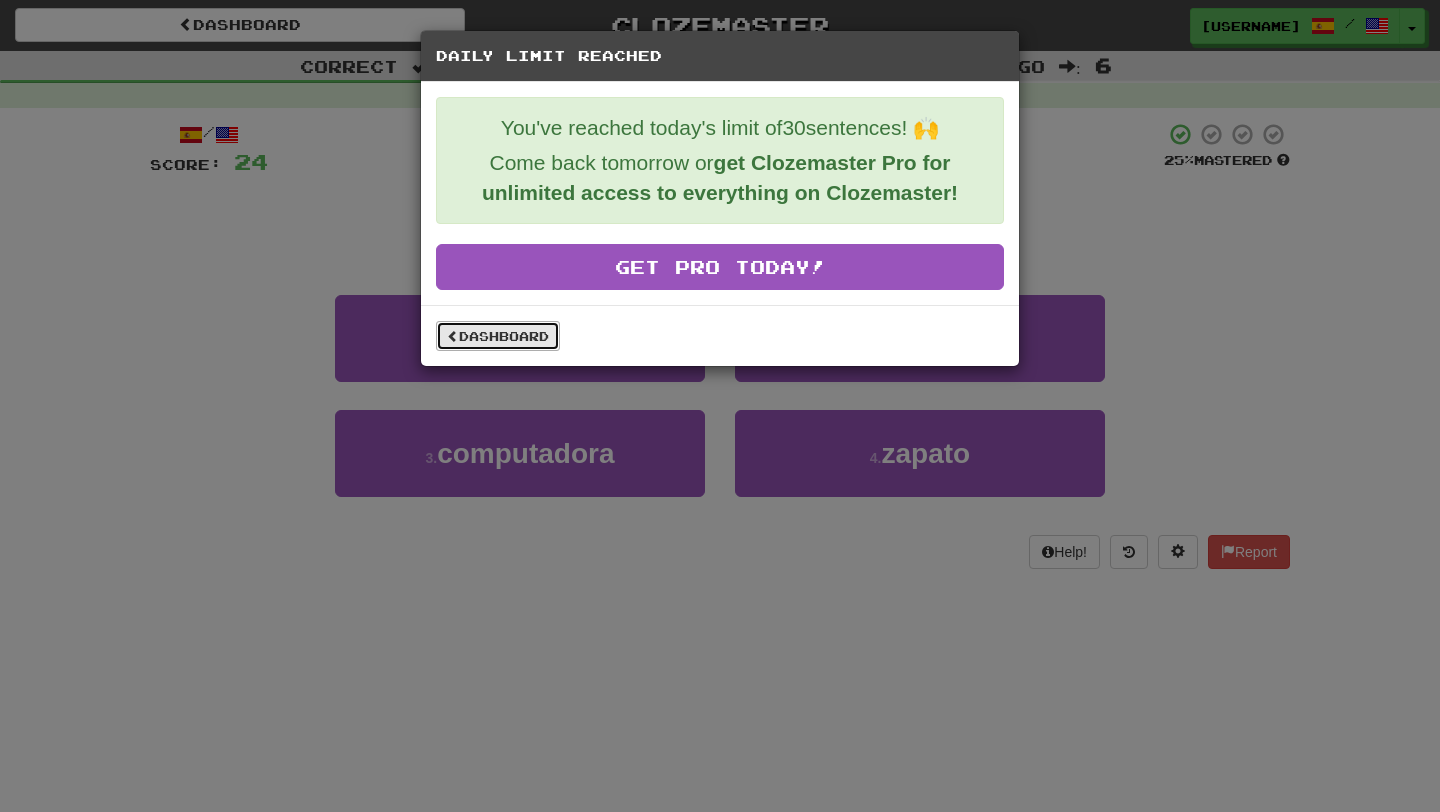 click on "Dashboard" at bounding box center [498, 336] 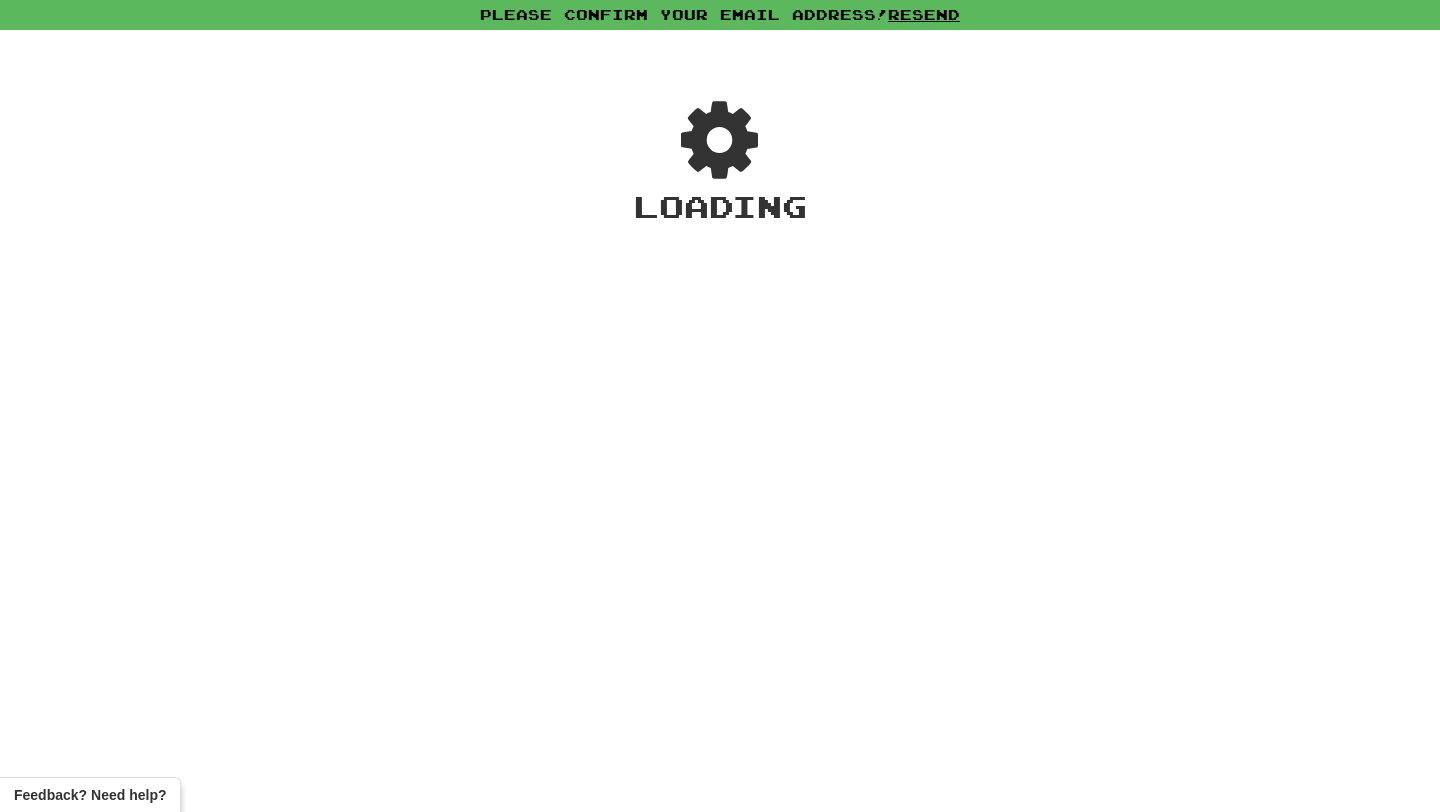 scroll, scrollTop: 0, scrollLeft: 0, axis: both 